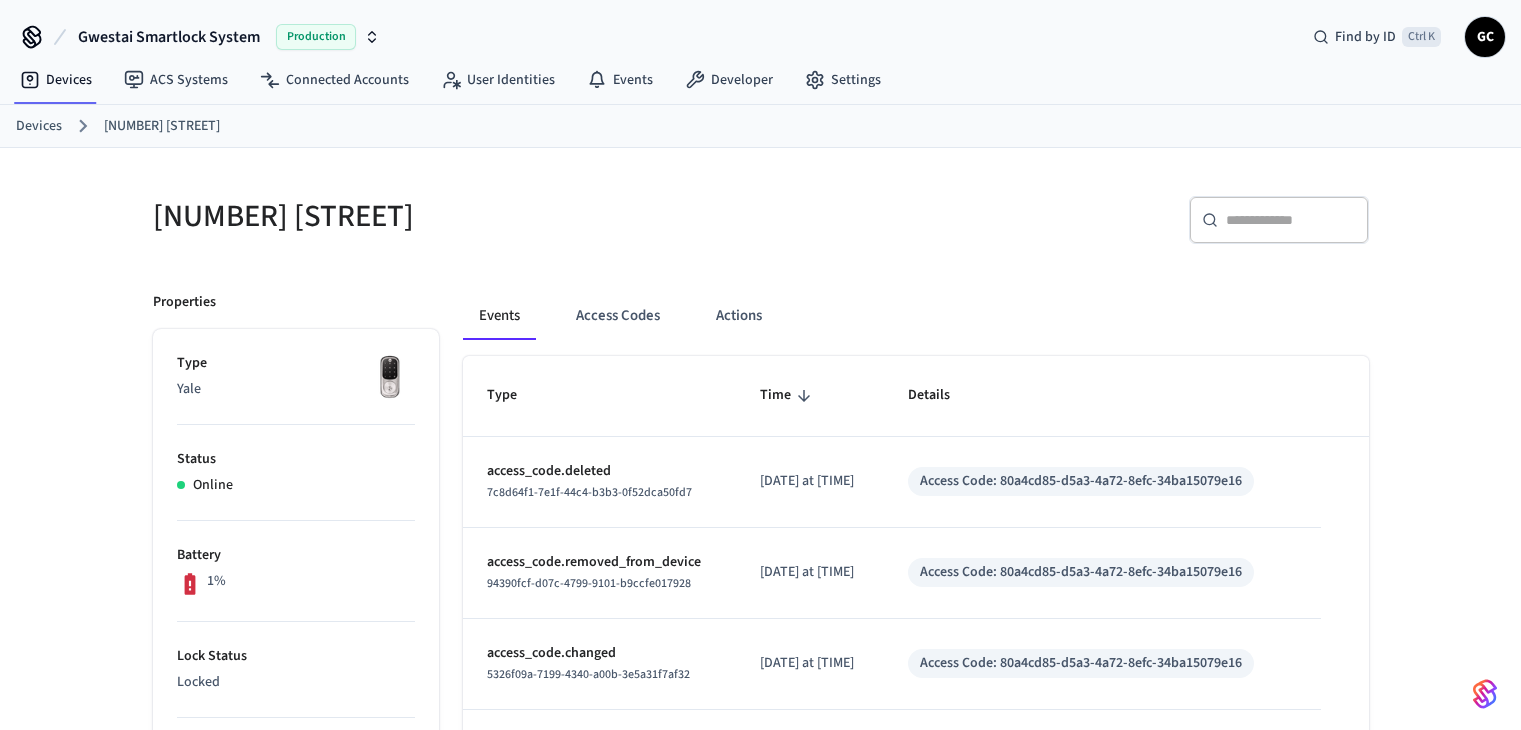 scroll, scrollTop: 0, scrollLeft: 0, axis: both 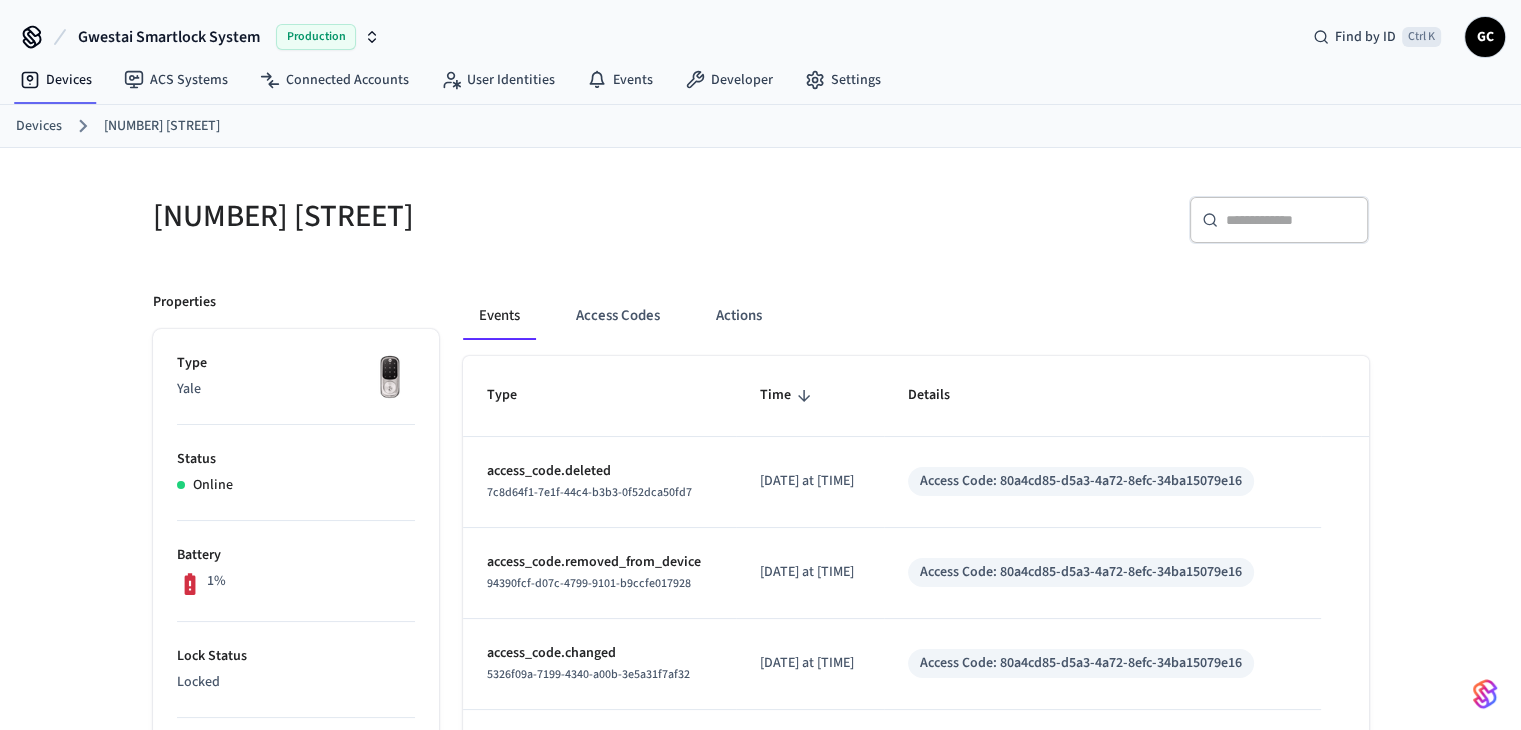 click on "Devices" at bounding box center [39, 126] 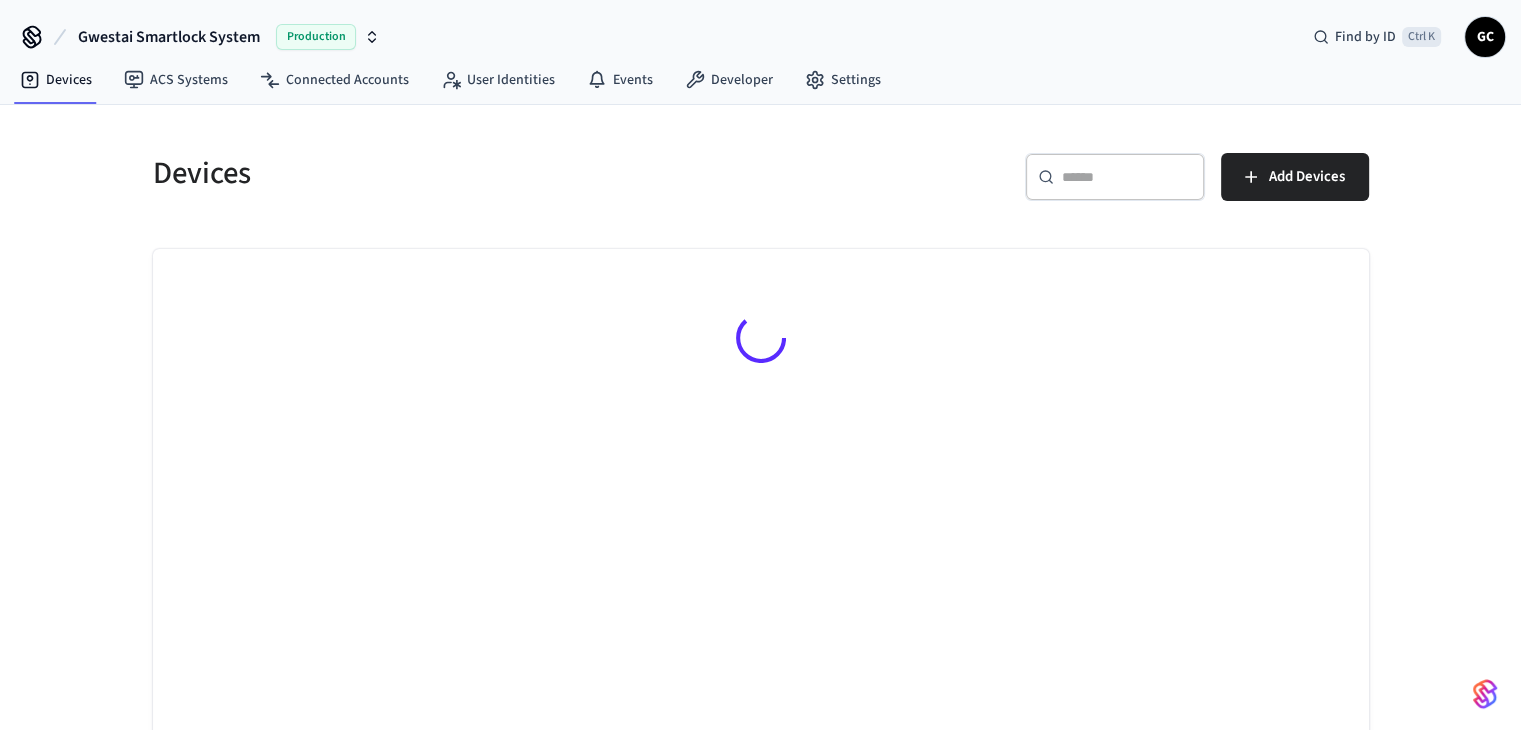 click at bounding box center (1127, 177) 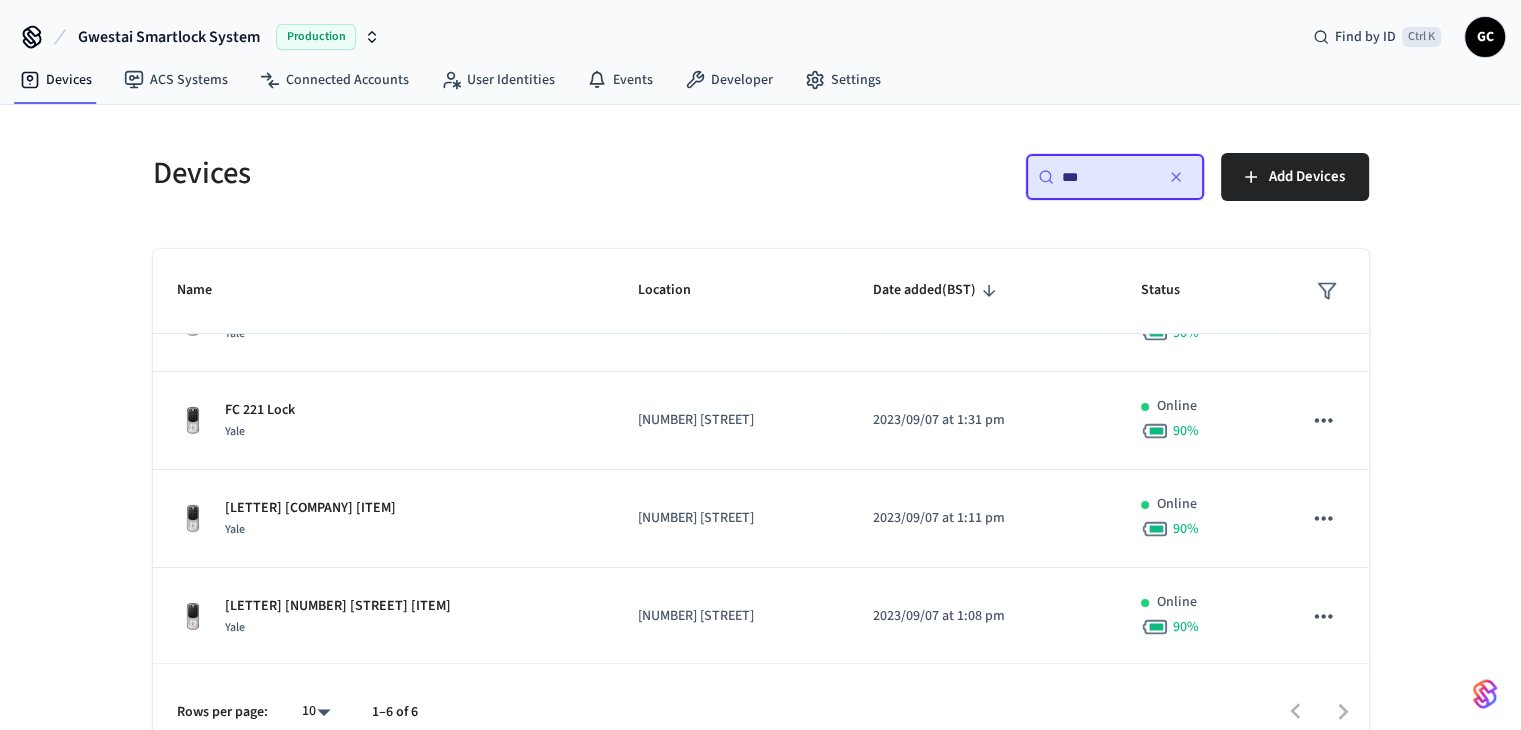 scroll, scrollTop: 257, scrollLeft: 0, axis: vertical 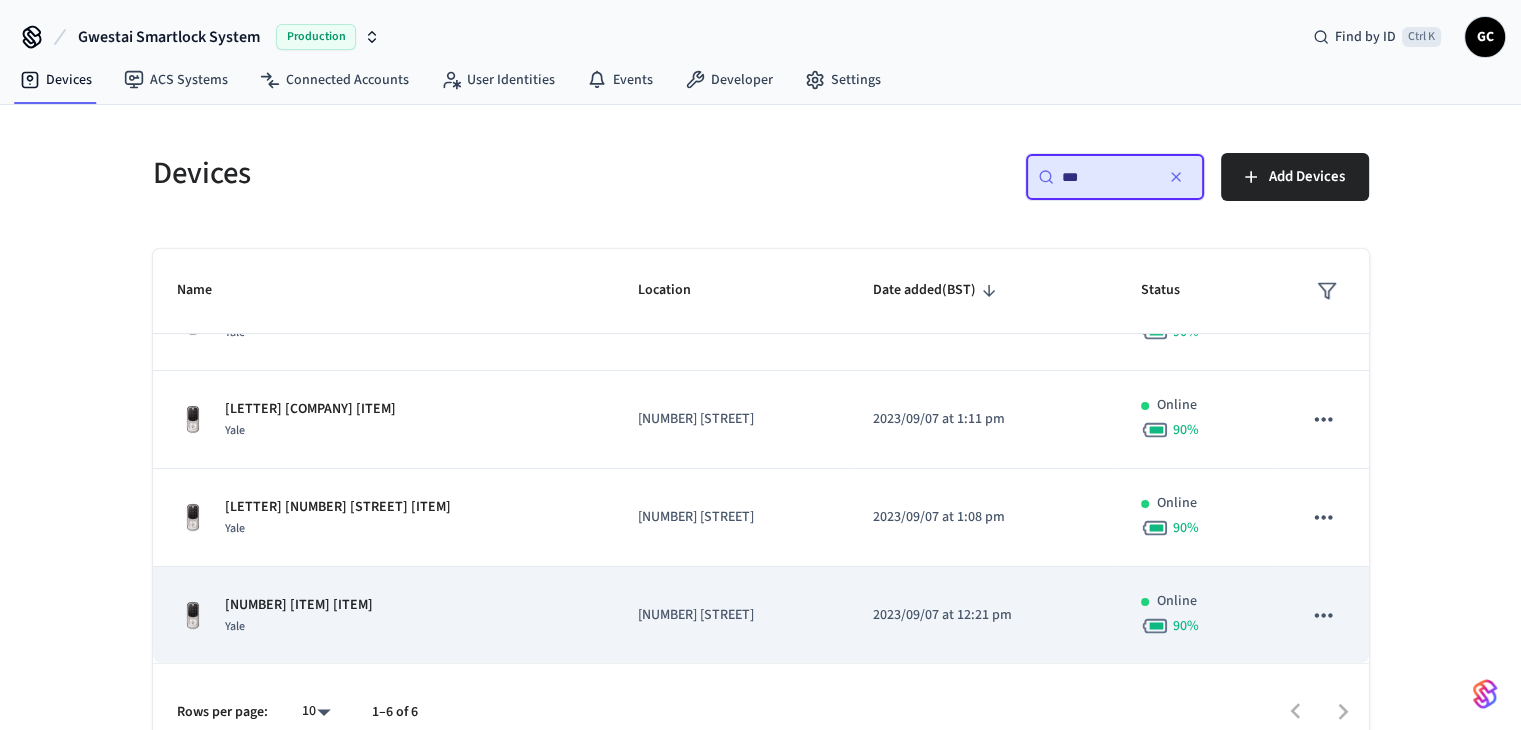 type on "***" 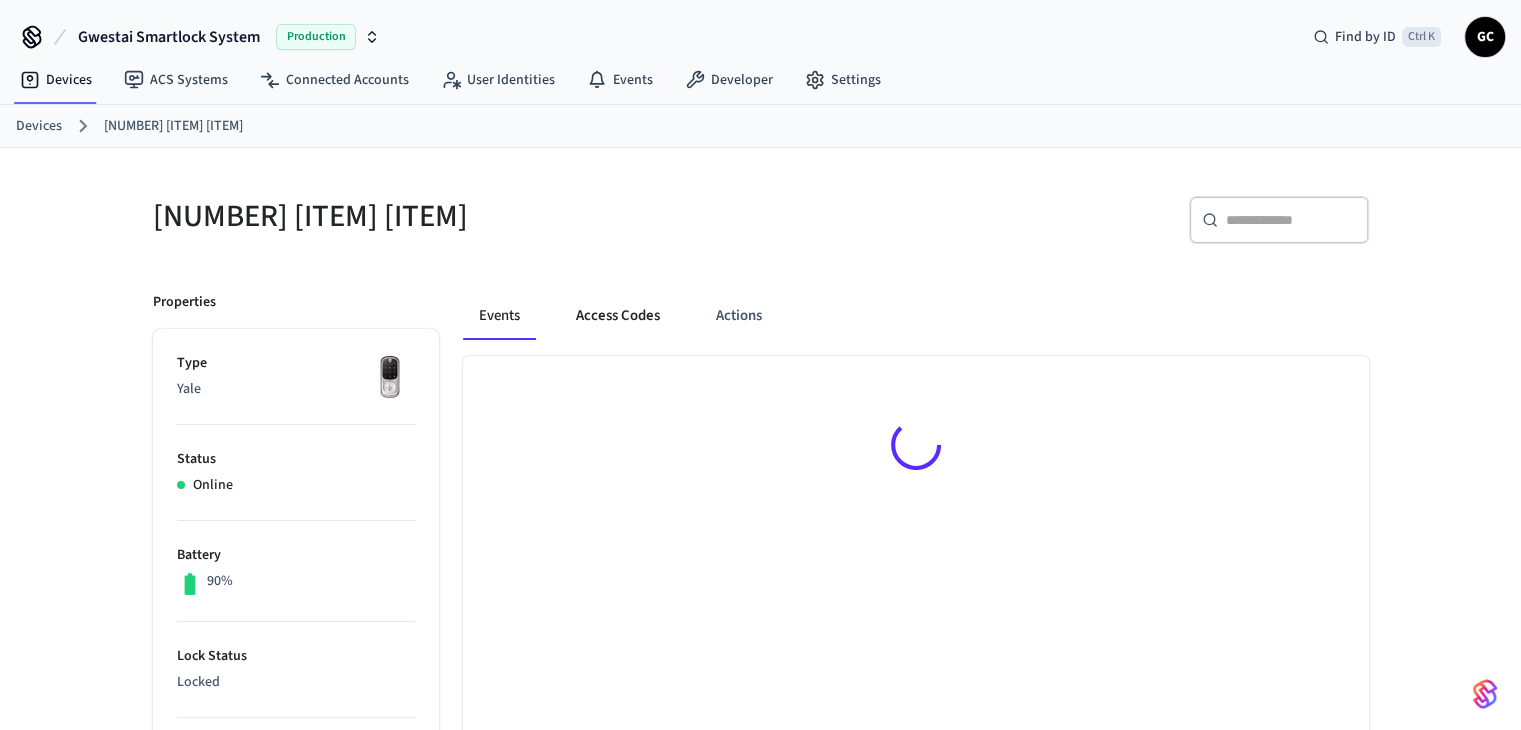 click on "Access Codes" at bounding box center [618, 316] 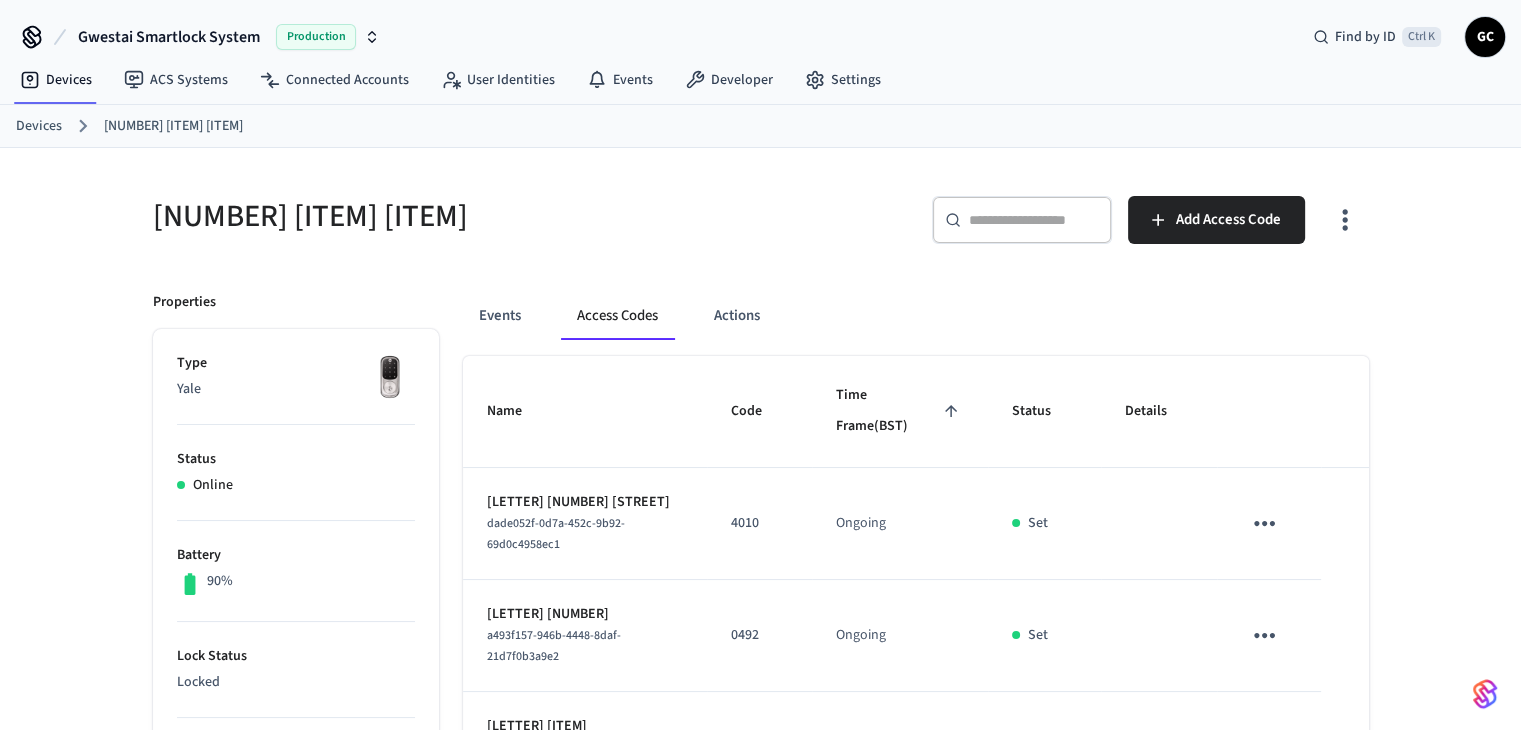 click on "​ ​" at bounding box center (1022, 220) 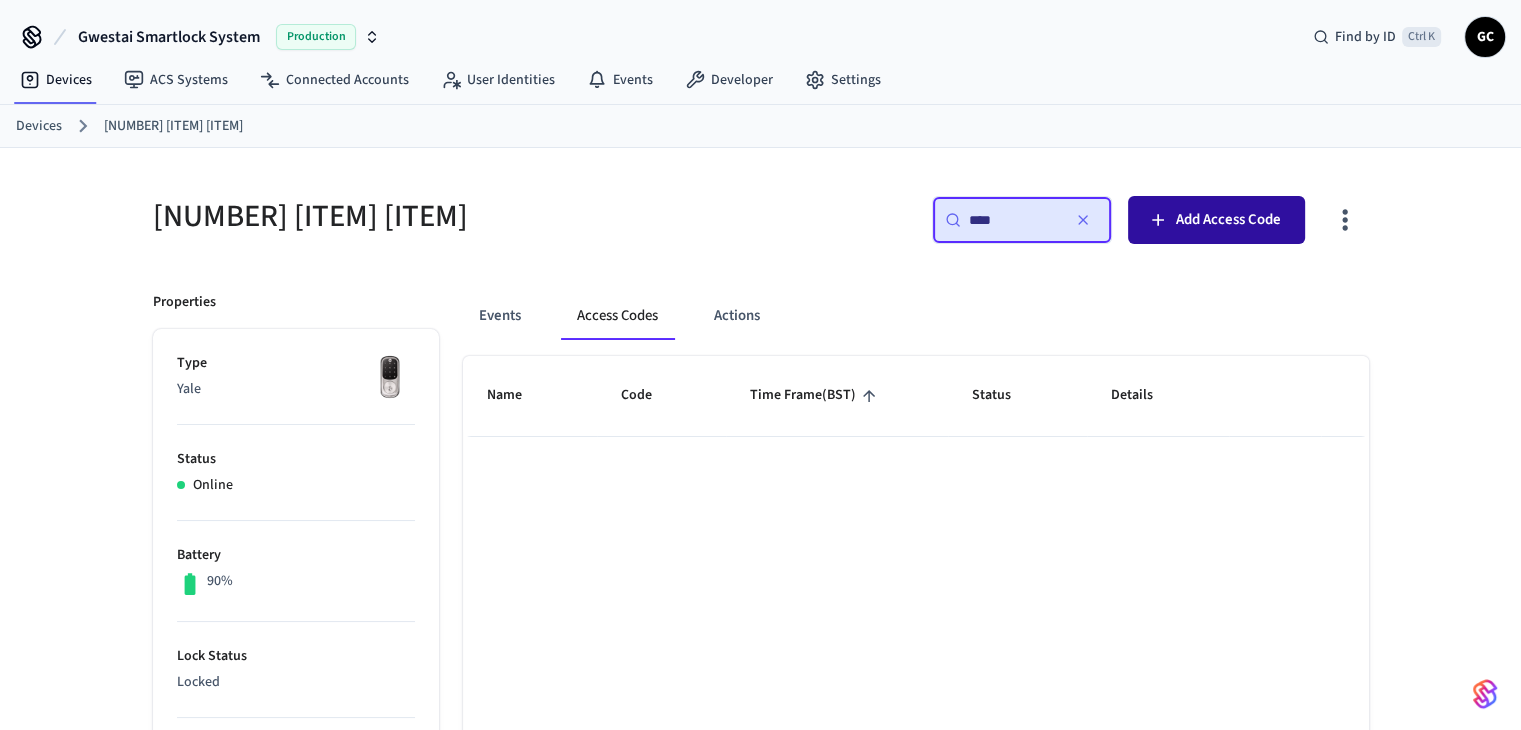 type 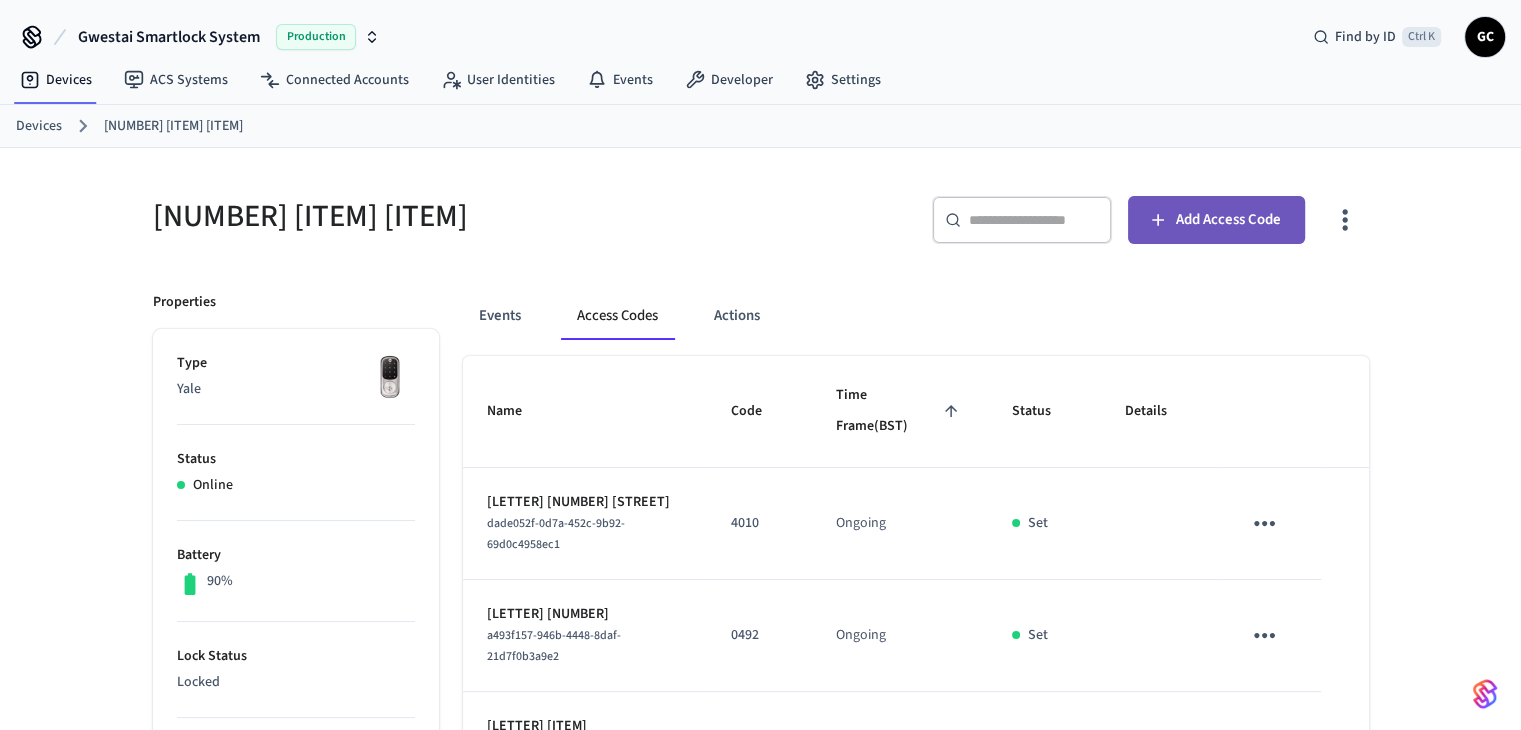 click on "Add Access Code" at bounding box center (1228, 220) 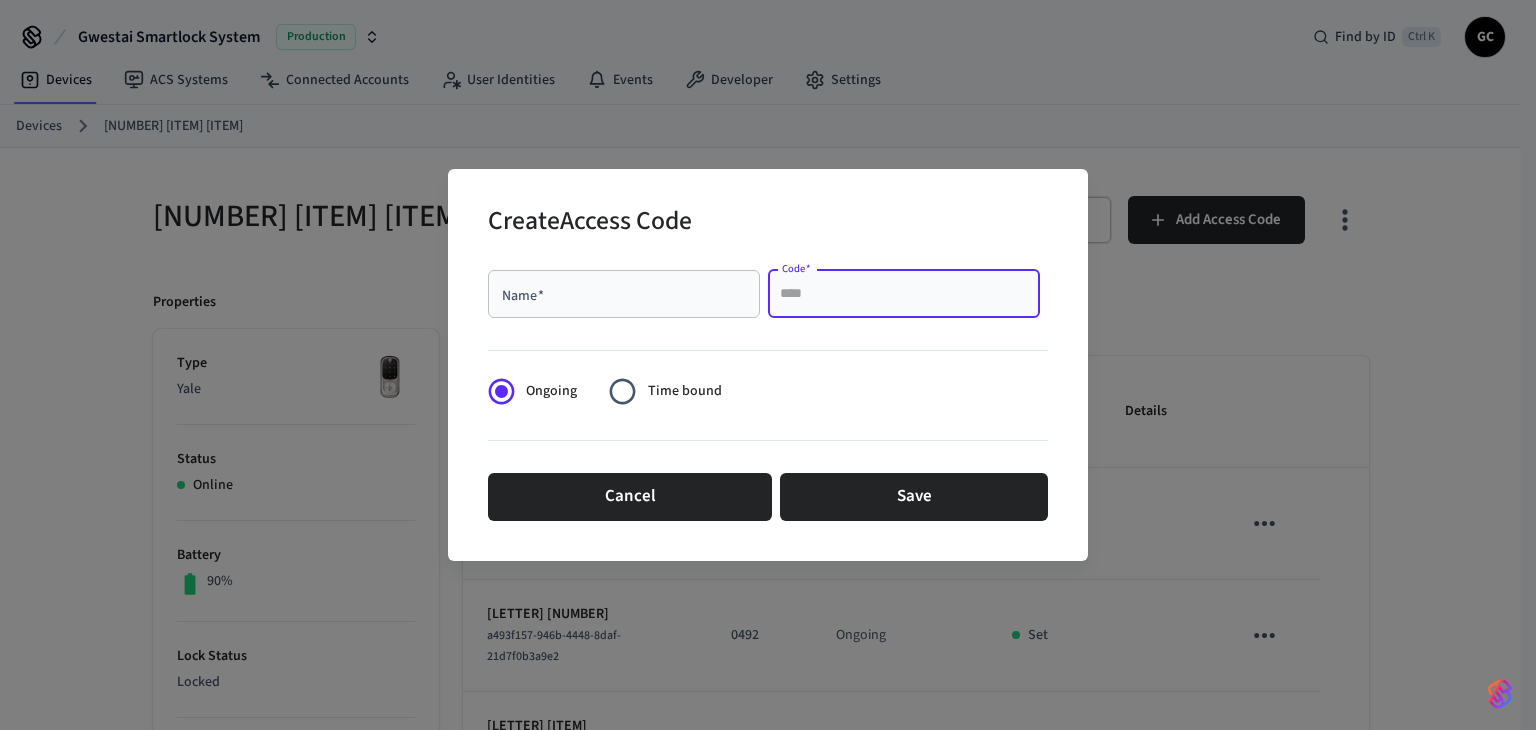 click on "Code   *" at bounding box center [904, 294] 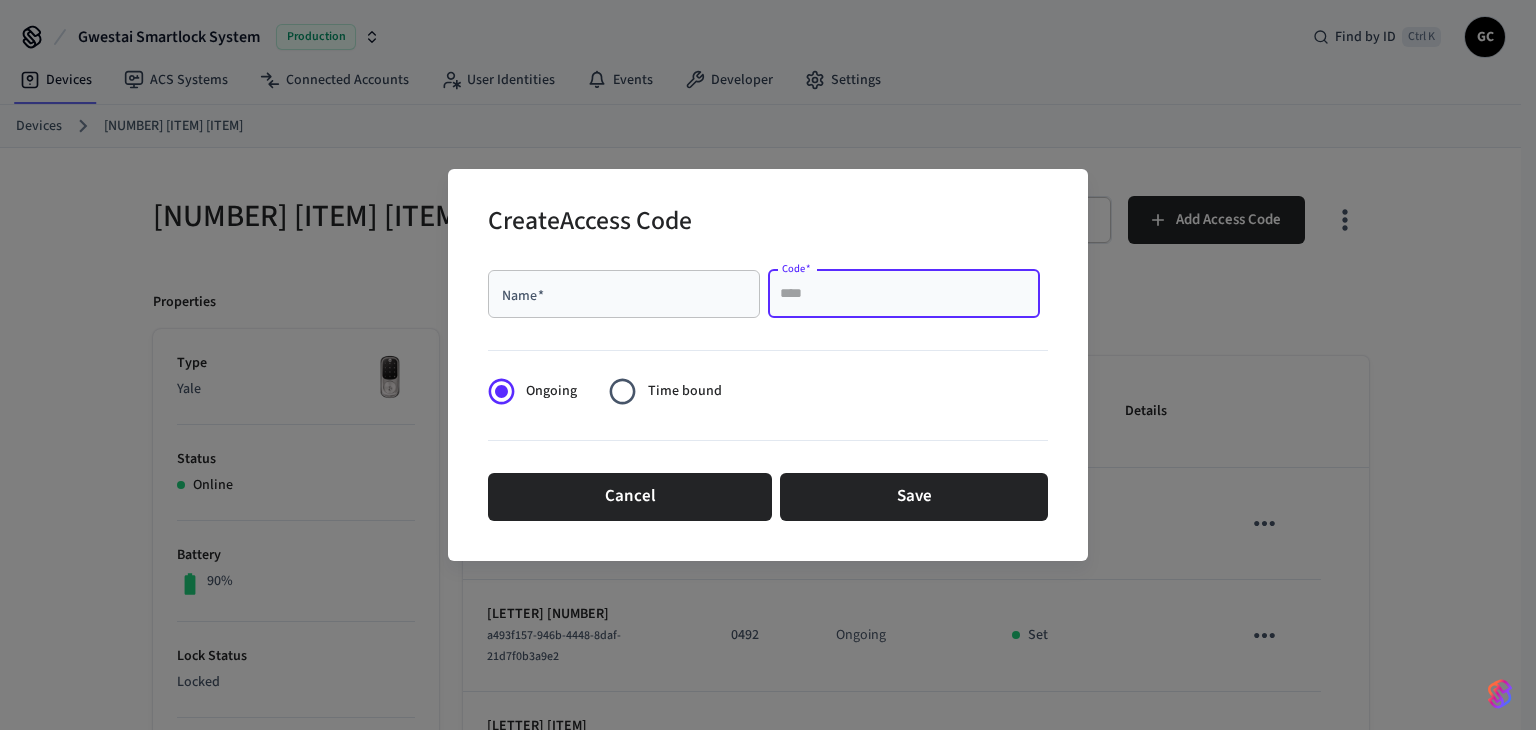 paste on "****" 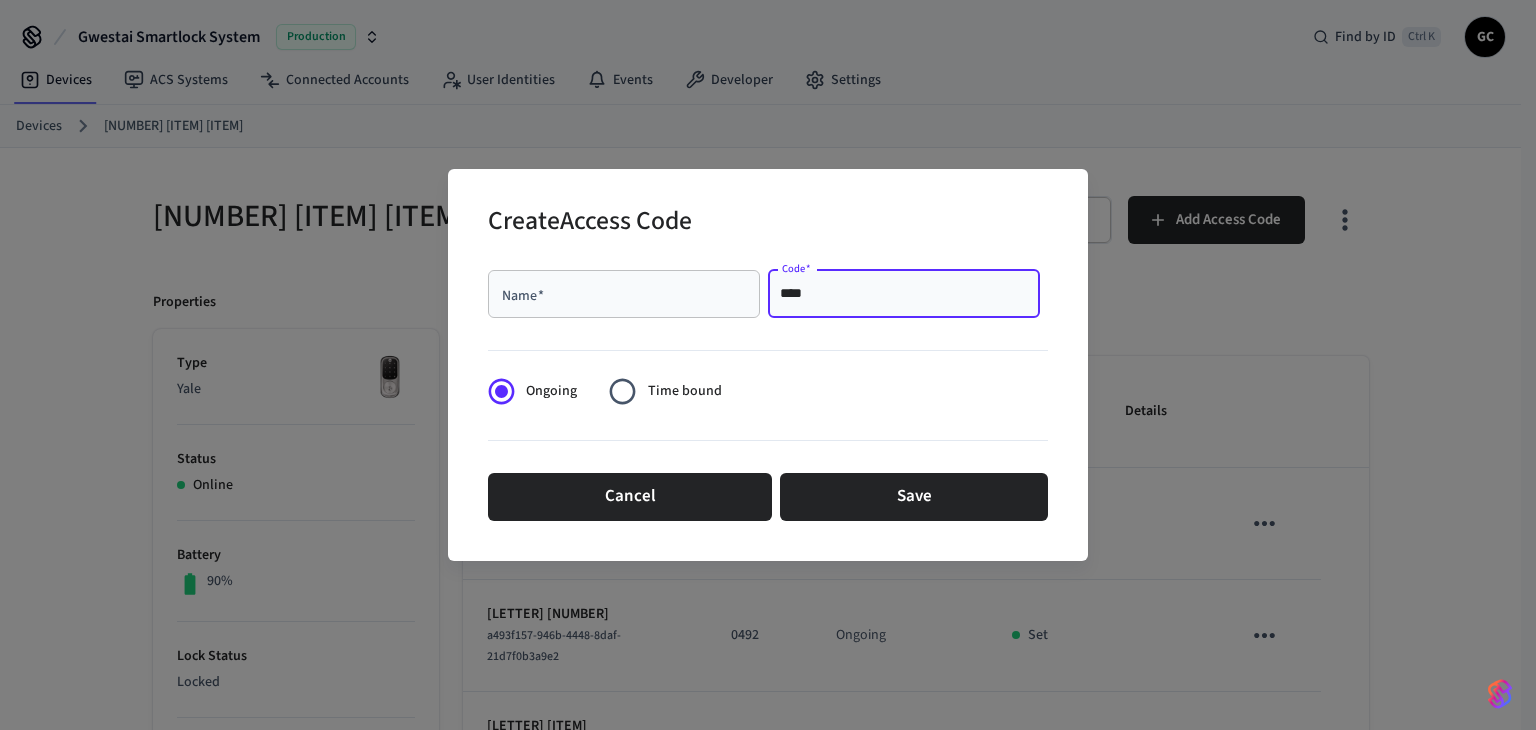 type on "****" 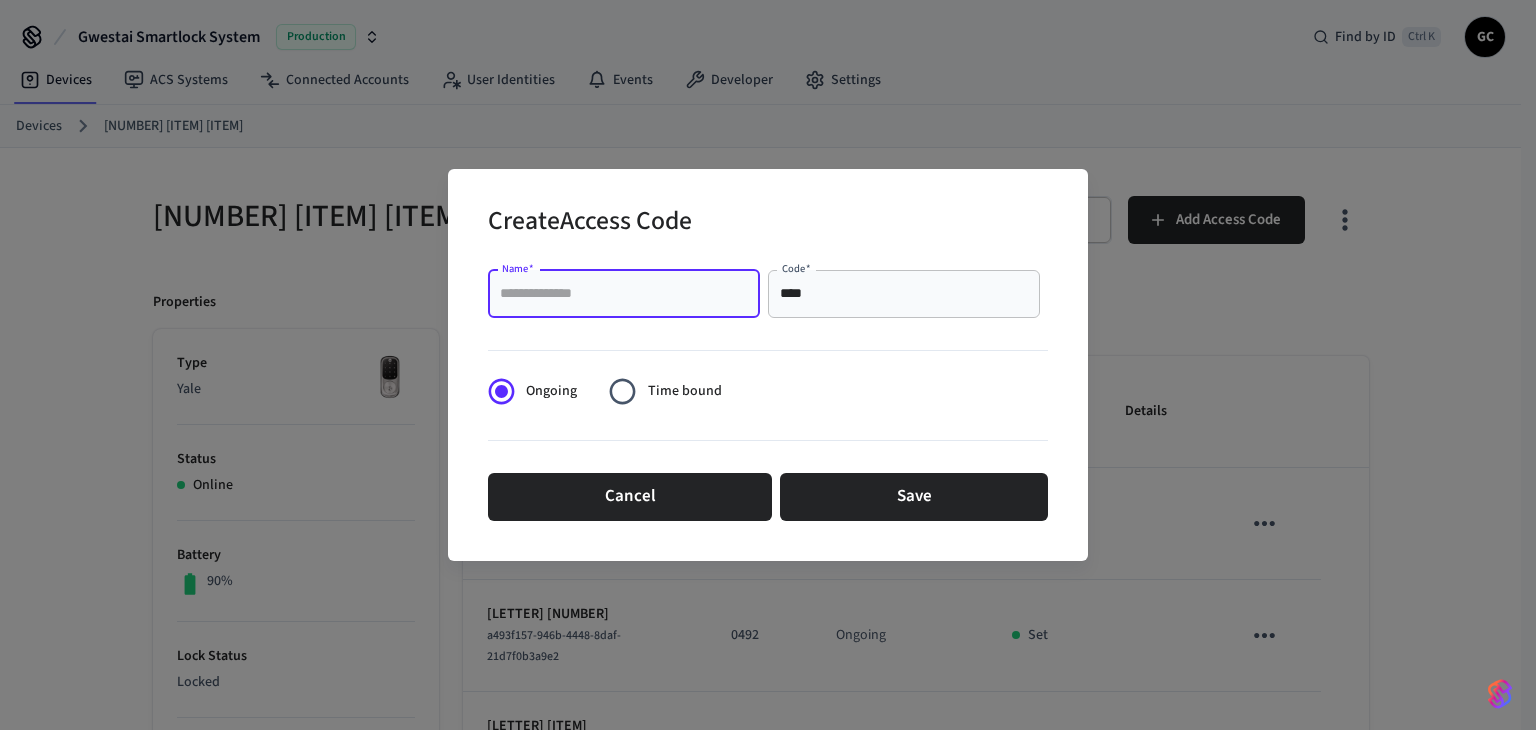 click on "Name   *" at bounding box center [624, 294] 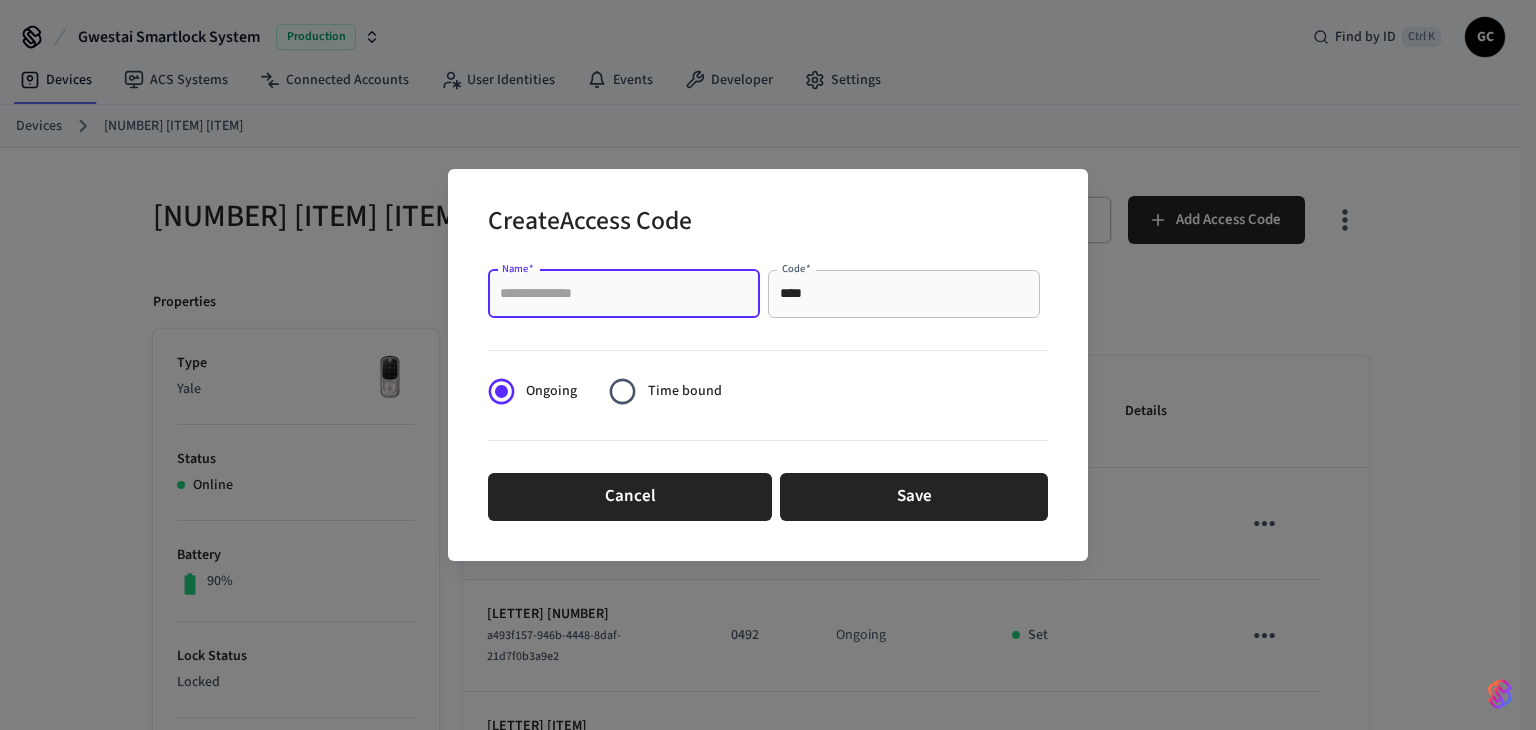 paste on "**********" 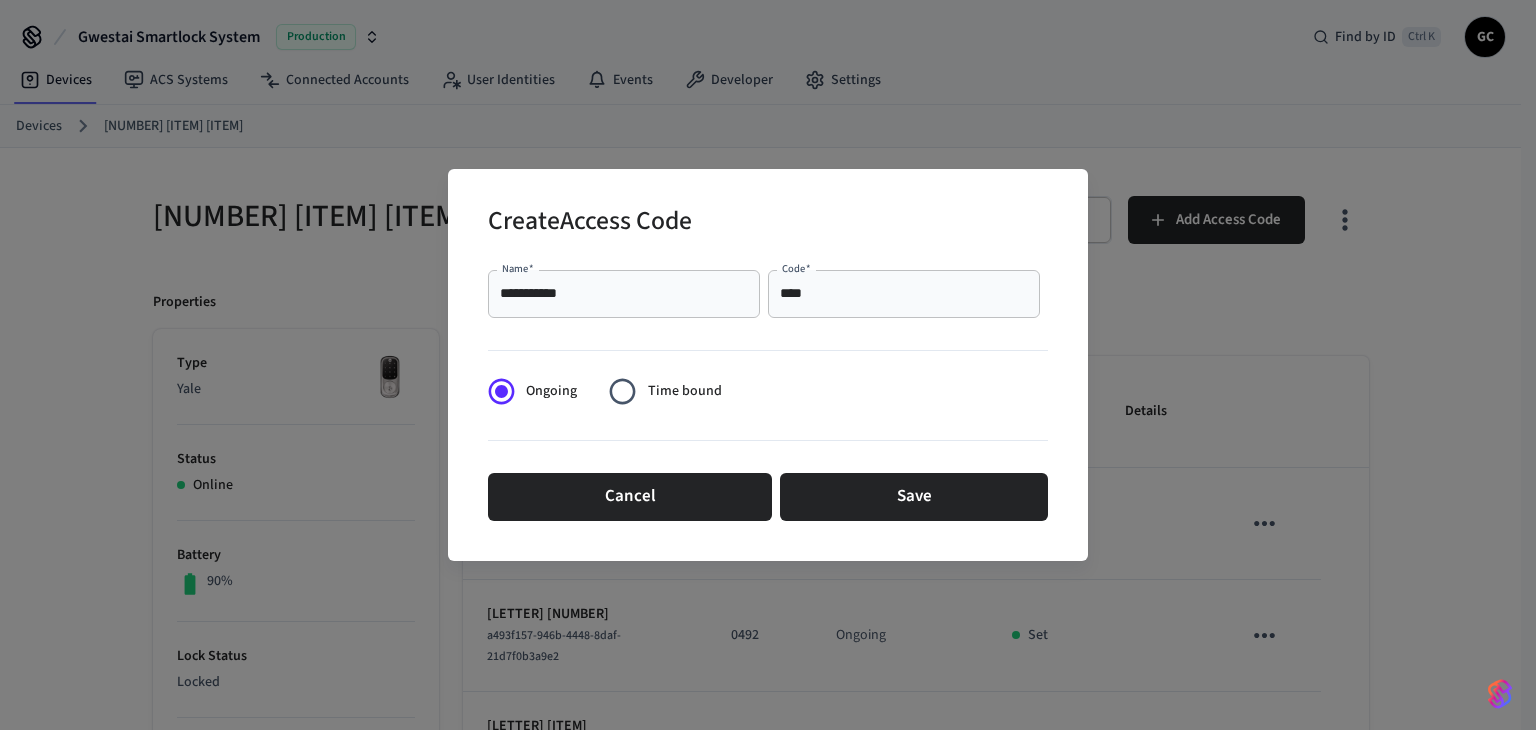 drag, startPoint x: 904, startPoint y: 498, endPoint x: 725, endPoint y: 301, distance: 266.17664 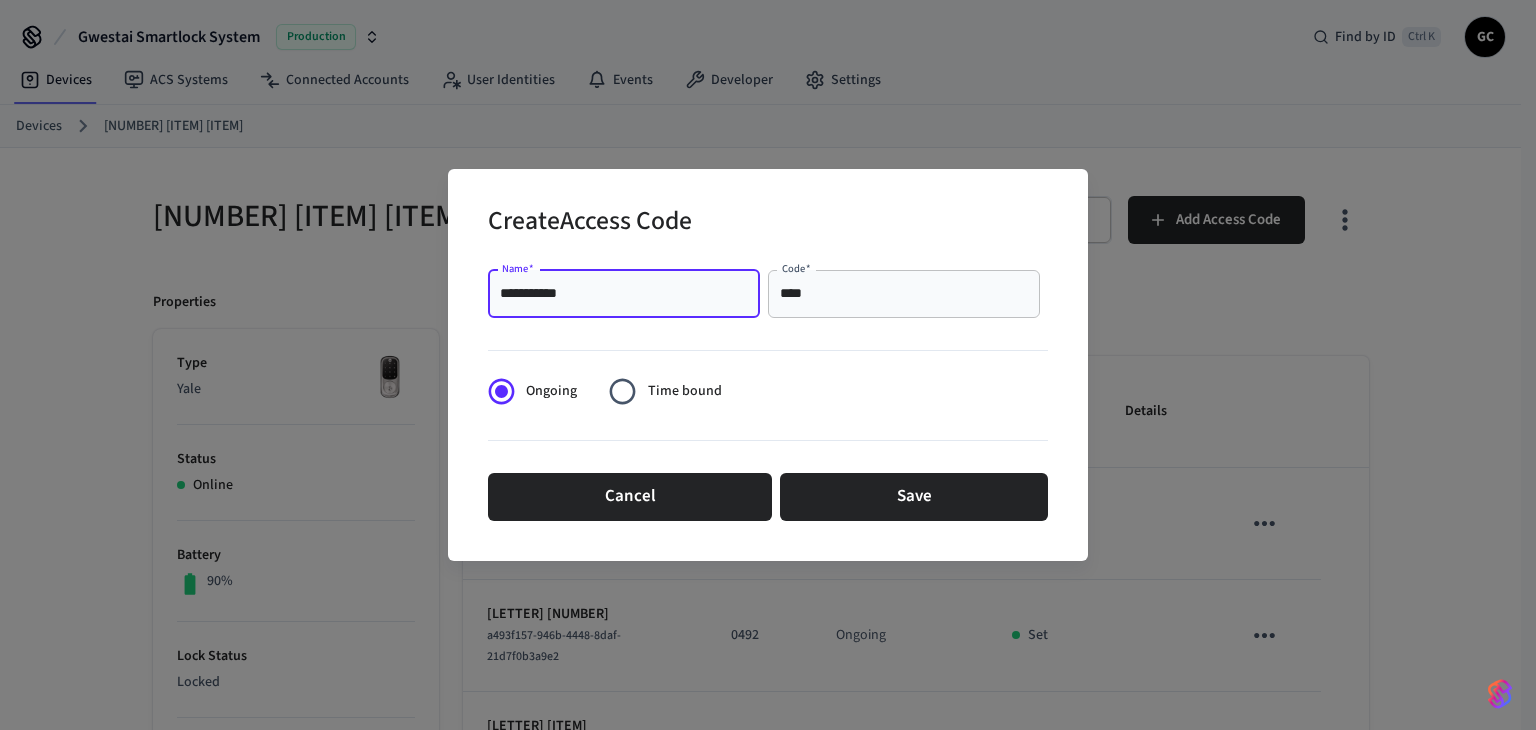 click on "**********" at bounding box center [624, 294] 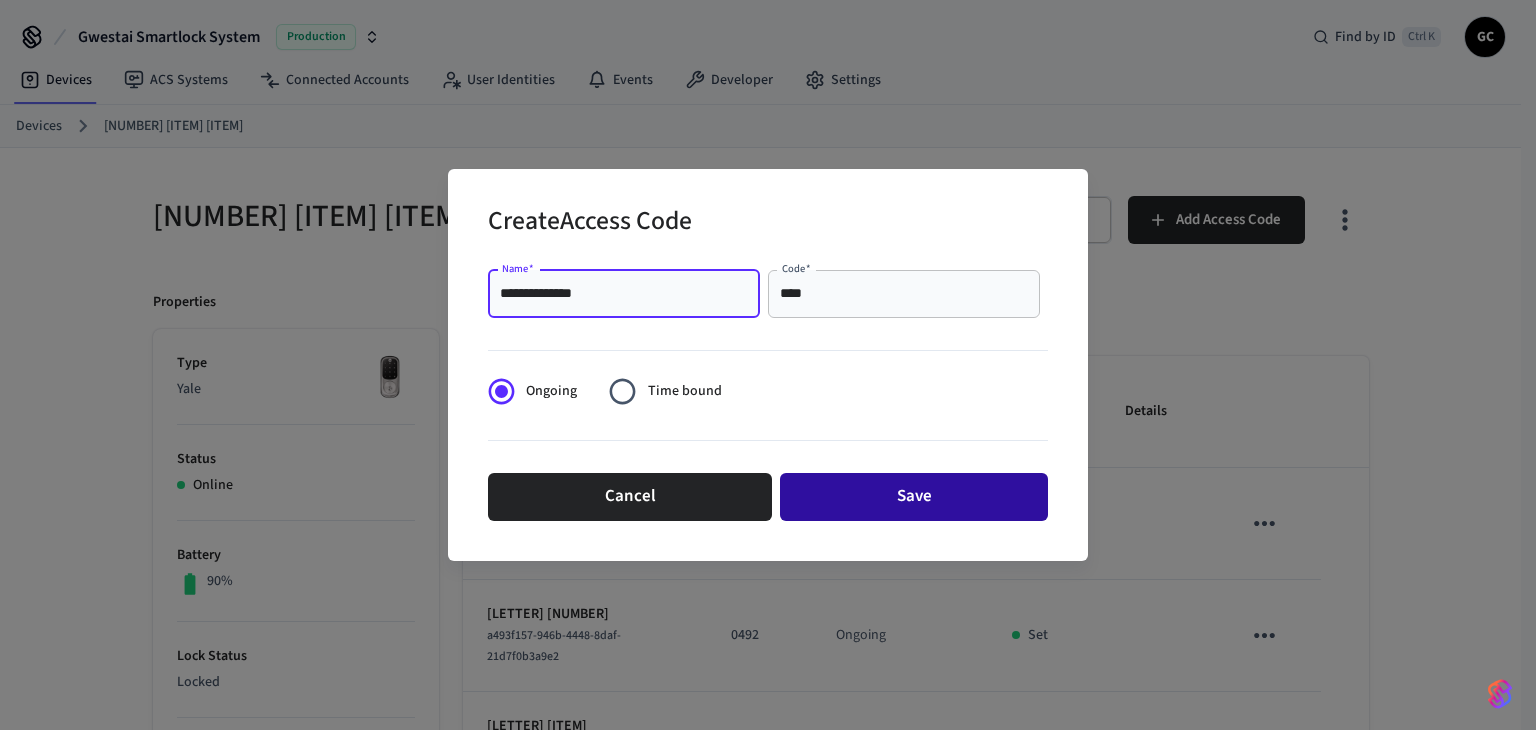 type on "**********" 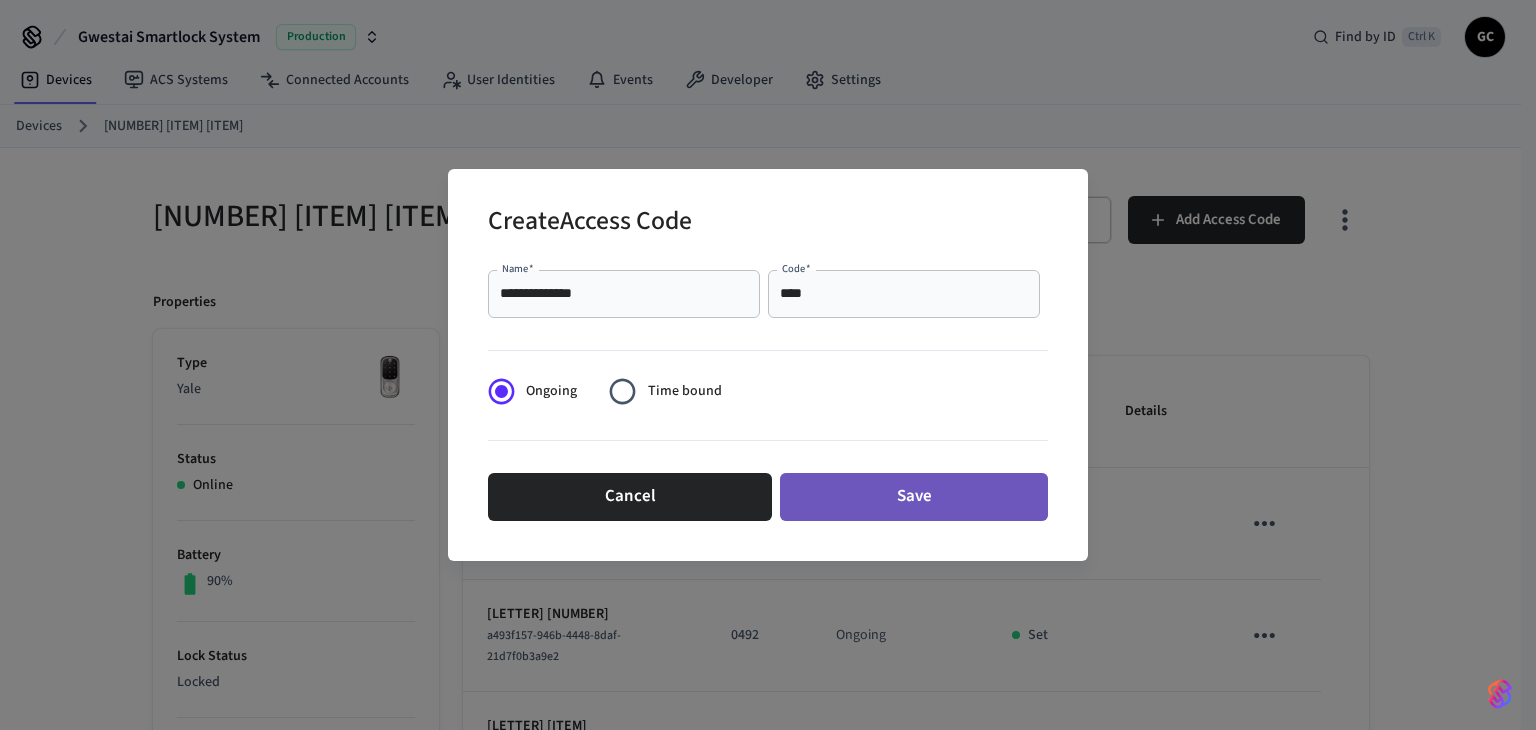 click on "Save" at bounding box center [914, 497] 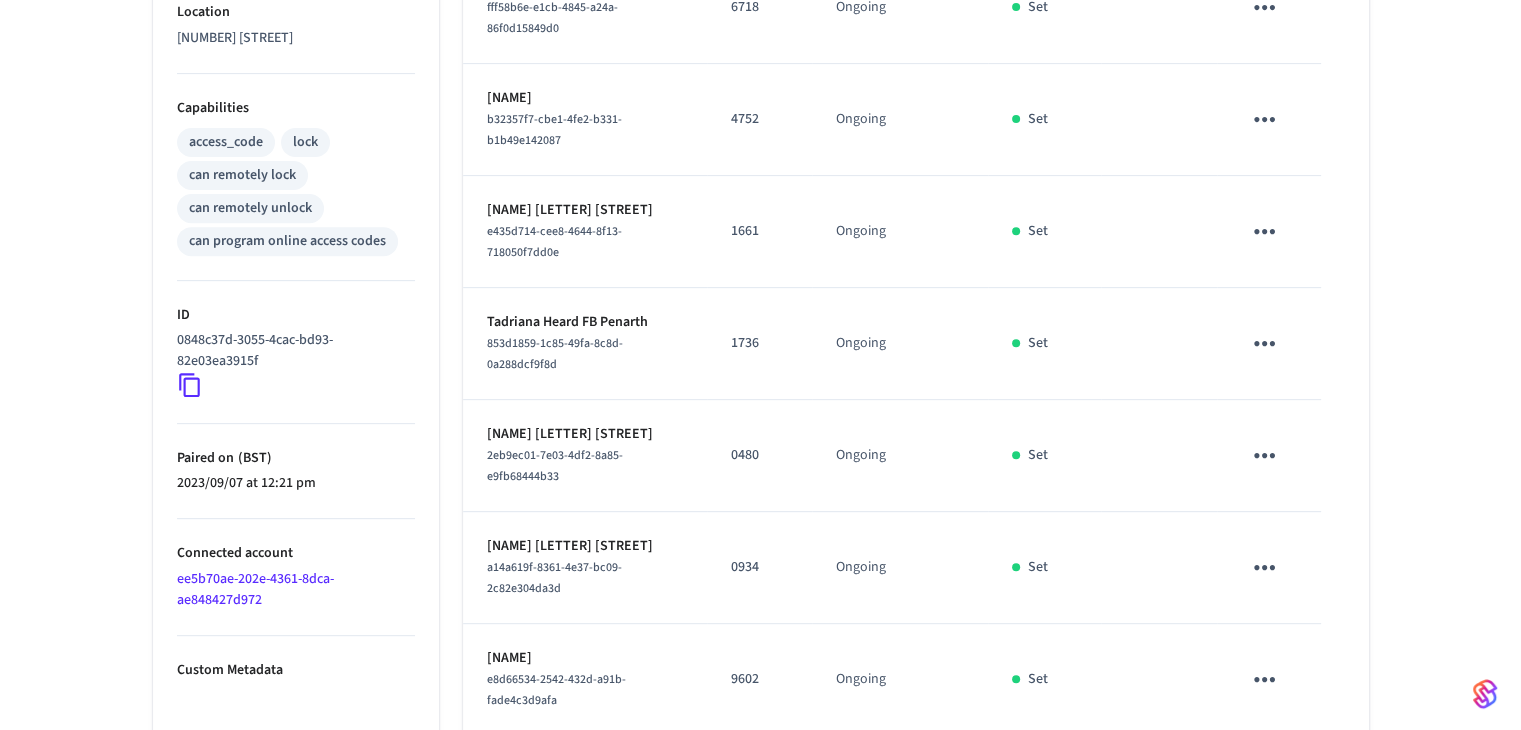 scroll, scrollTop: 952, scrollLeft: 0, axis: vertical 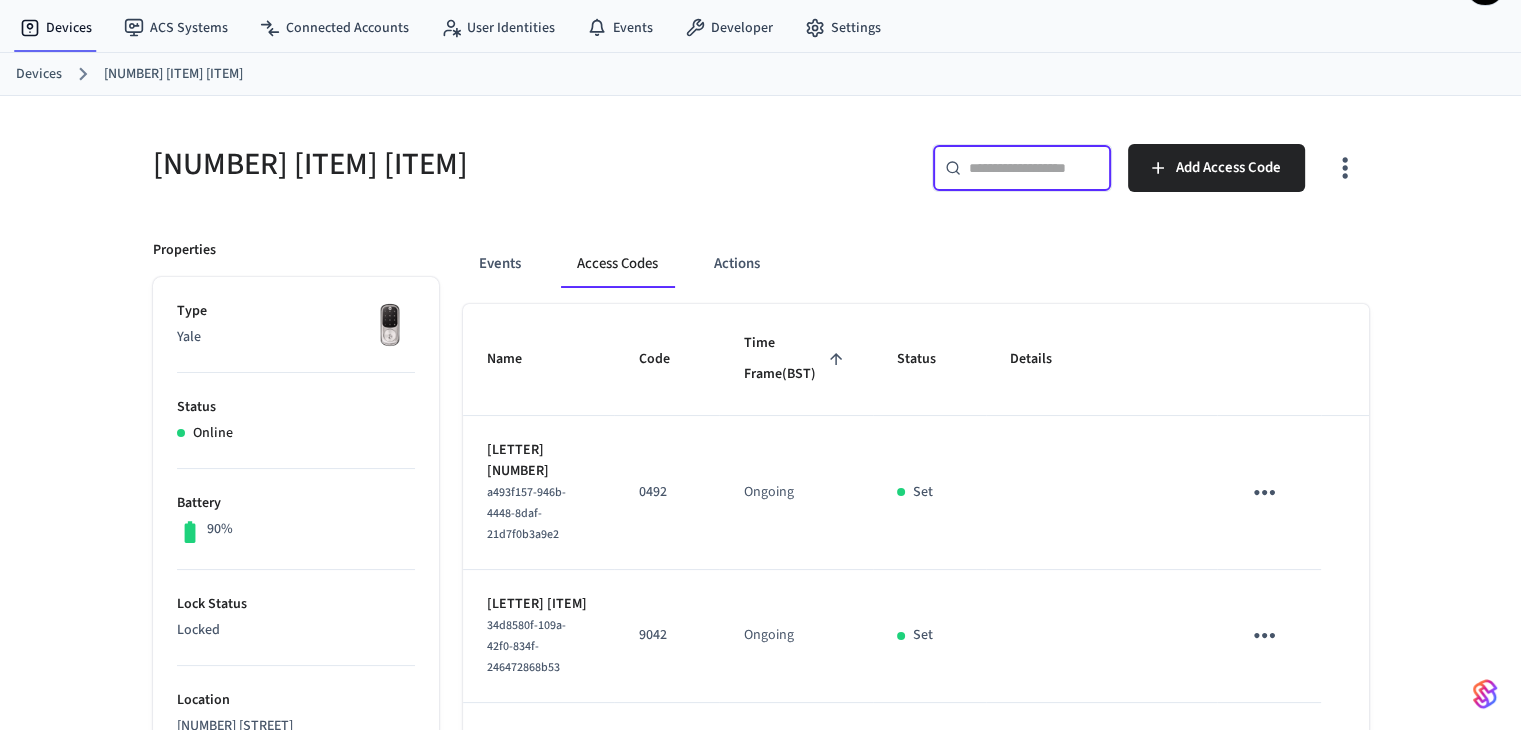 click at bounding box center (1034, 168) 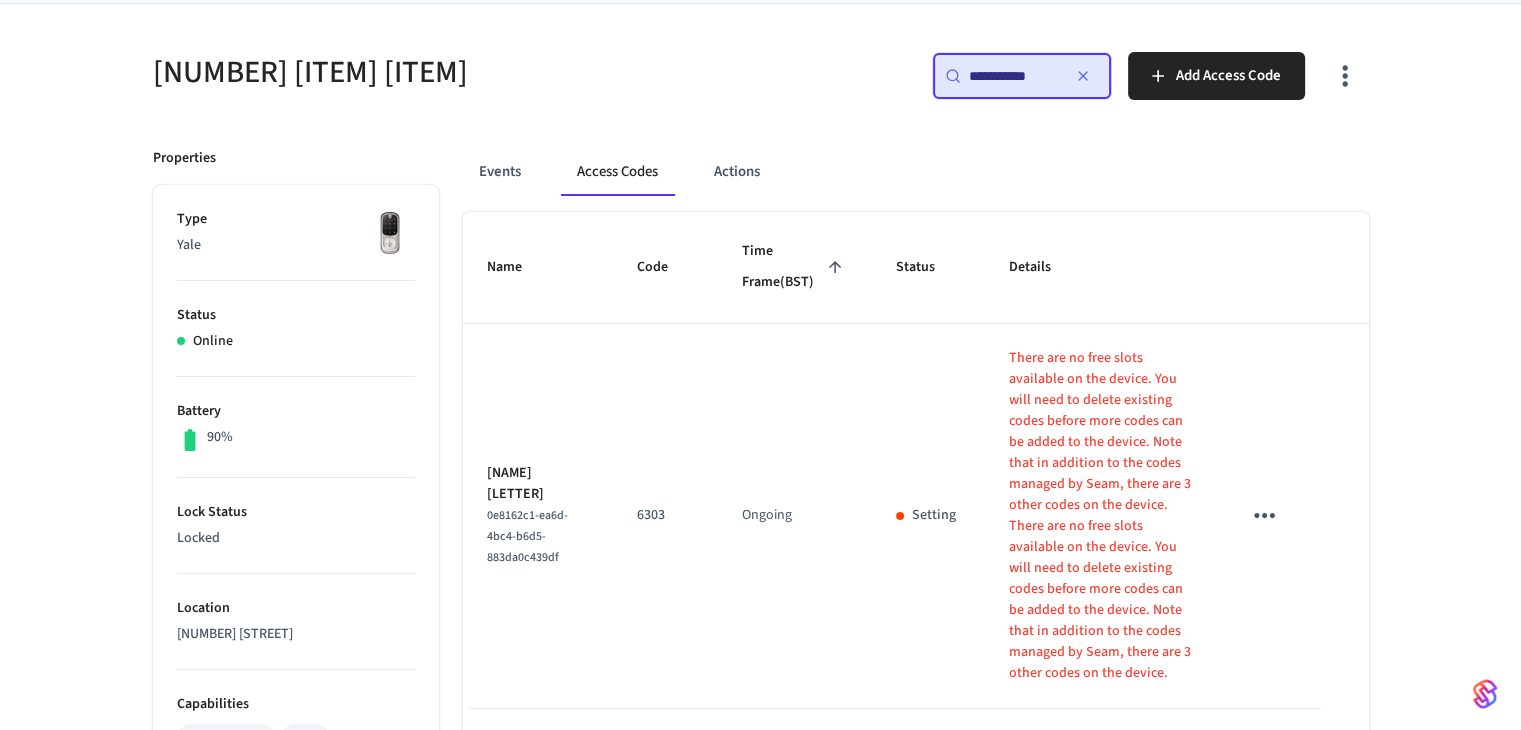 scroll, scrollTop: 18, scrollLeft: 0, axis: vertical 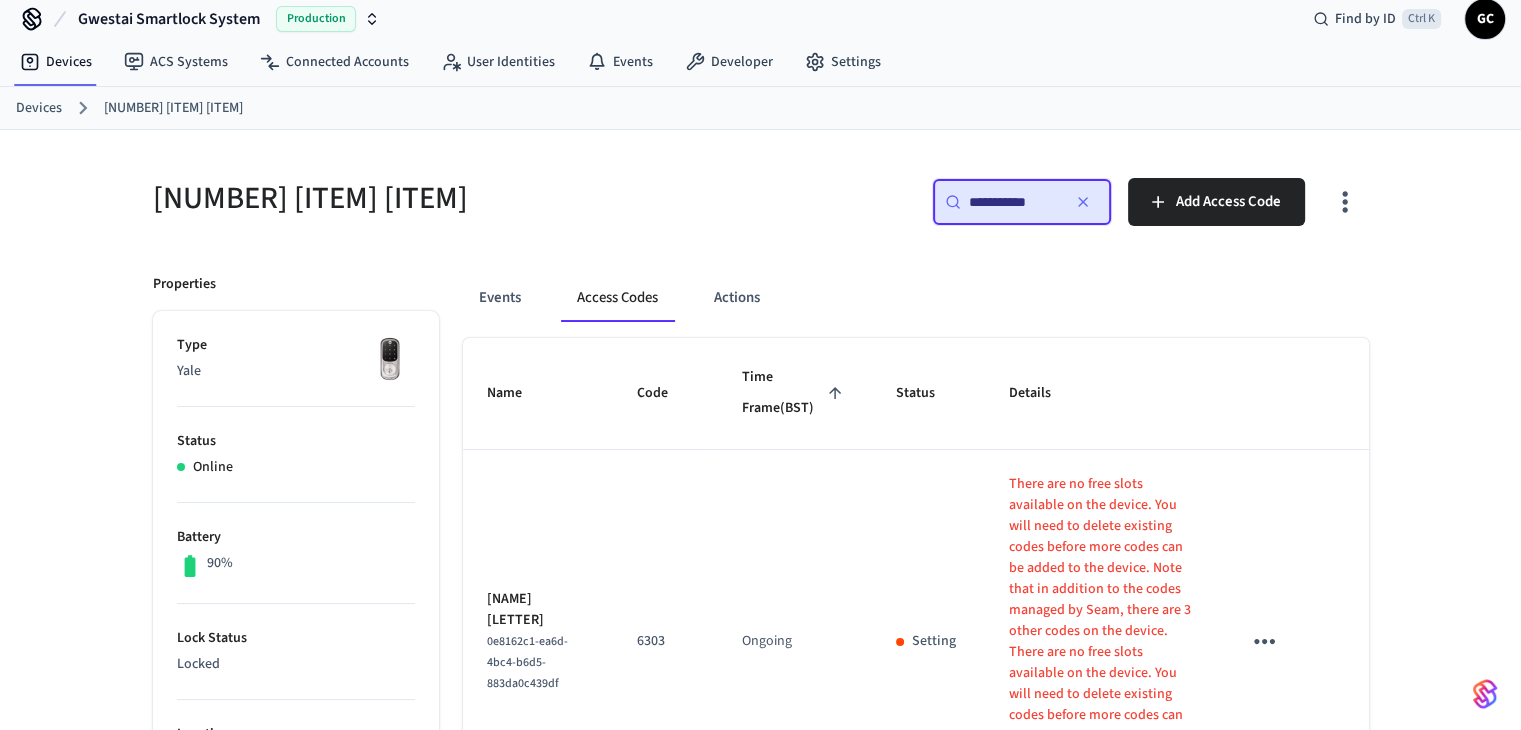 type on "**********" 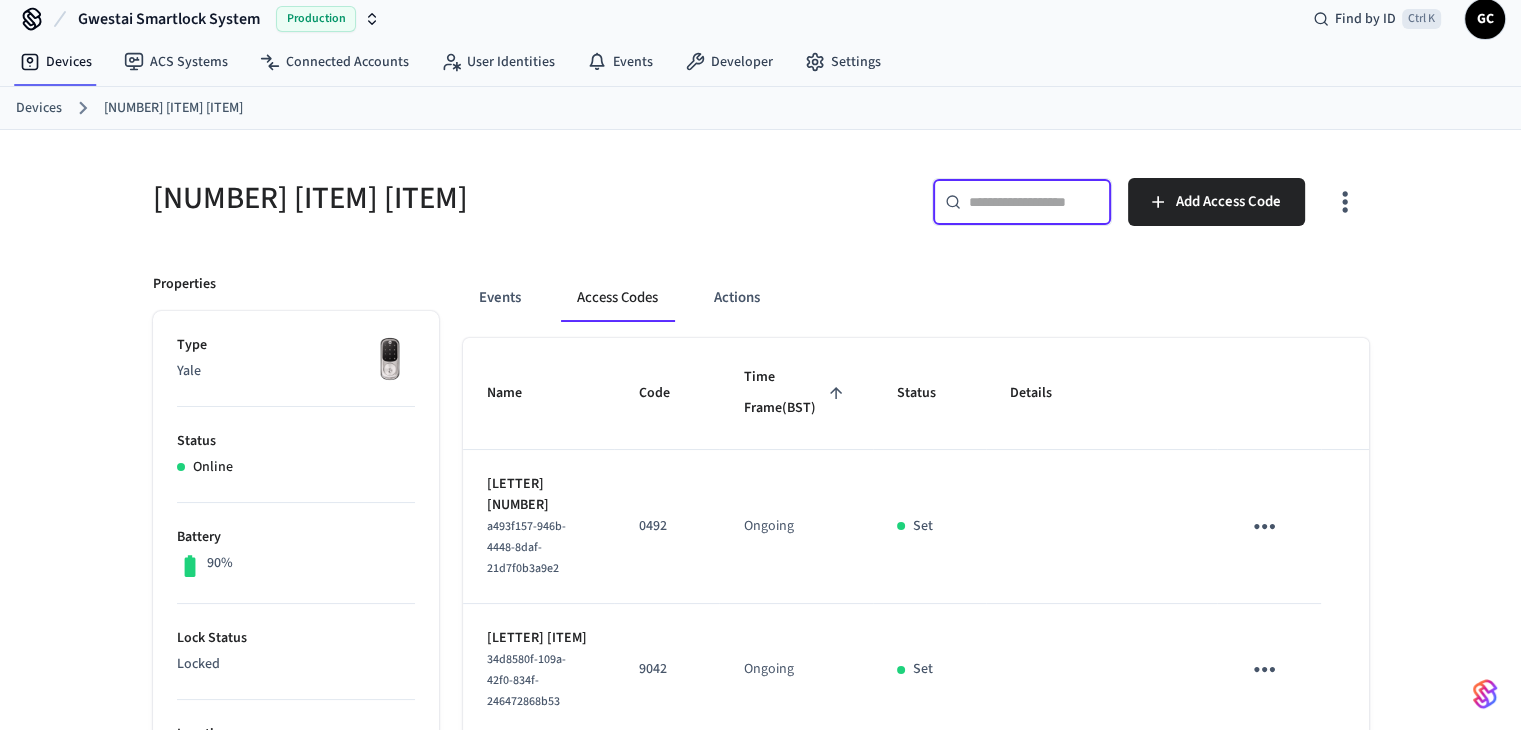 click at bounding box center (1034, 202) 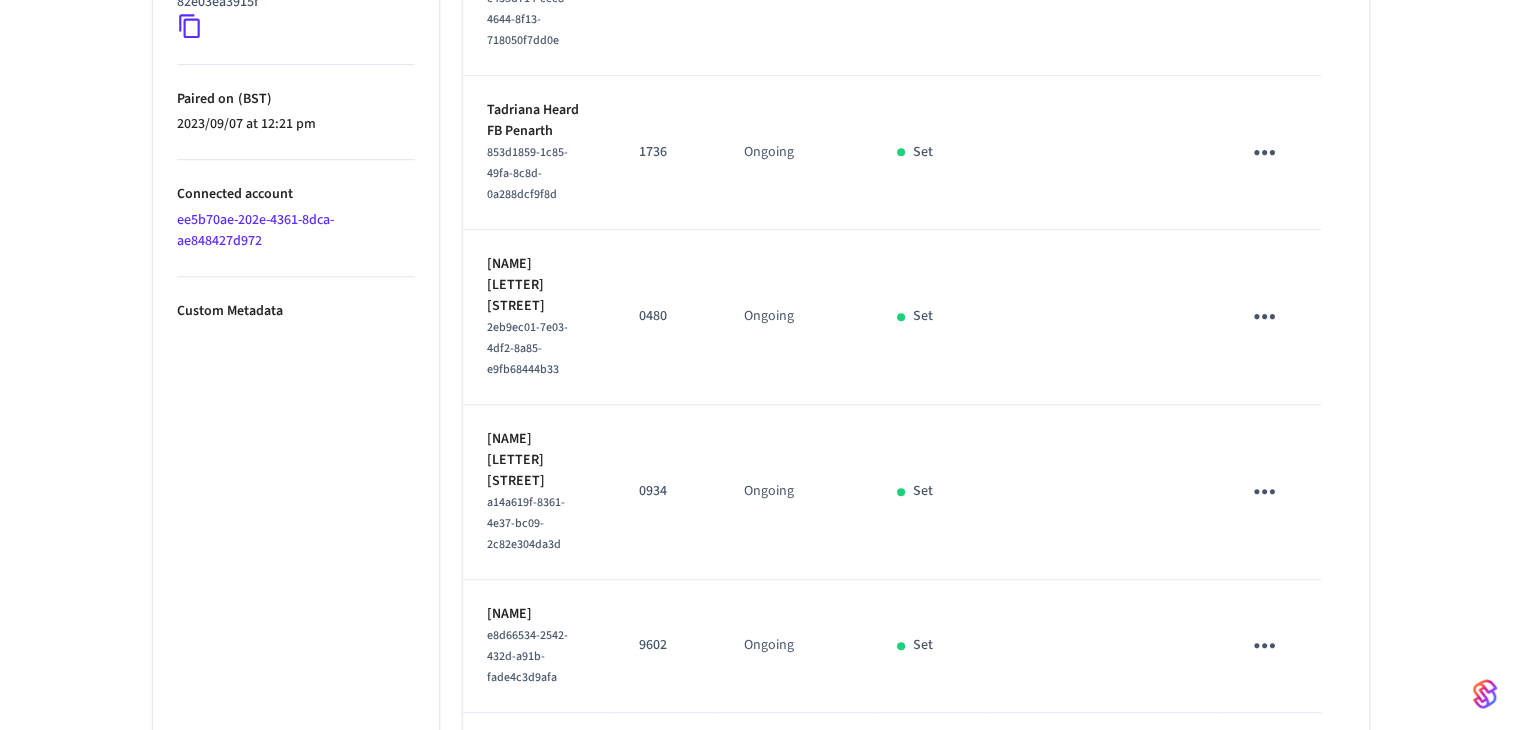 scroll, scrollTop: 1319, scrollLeft: 0, axis: vertical 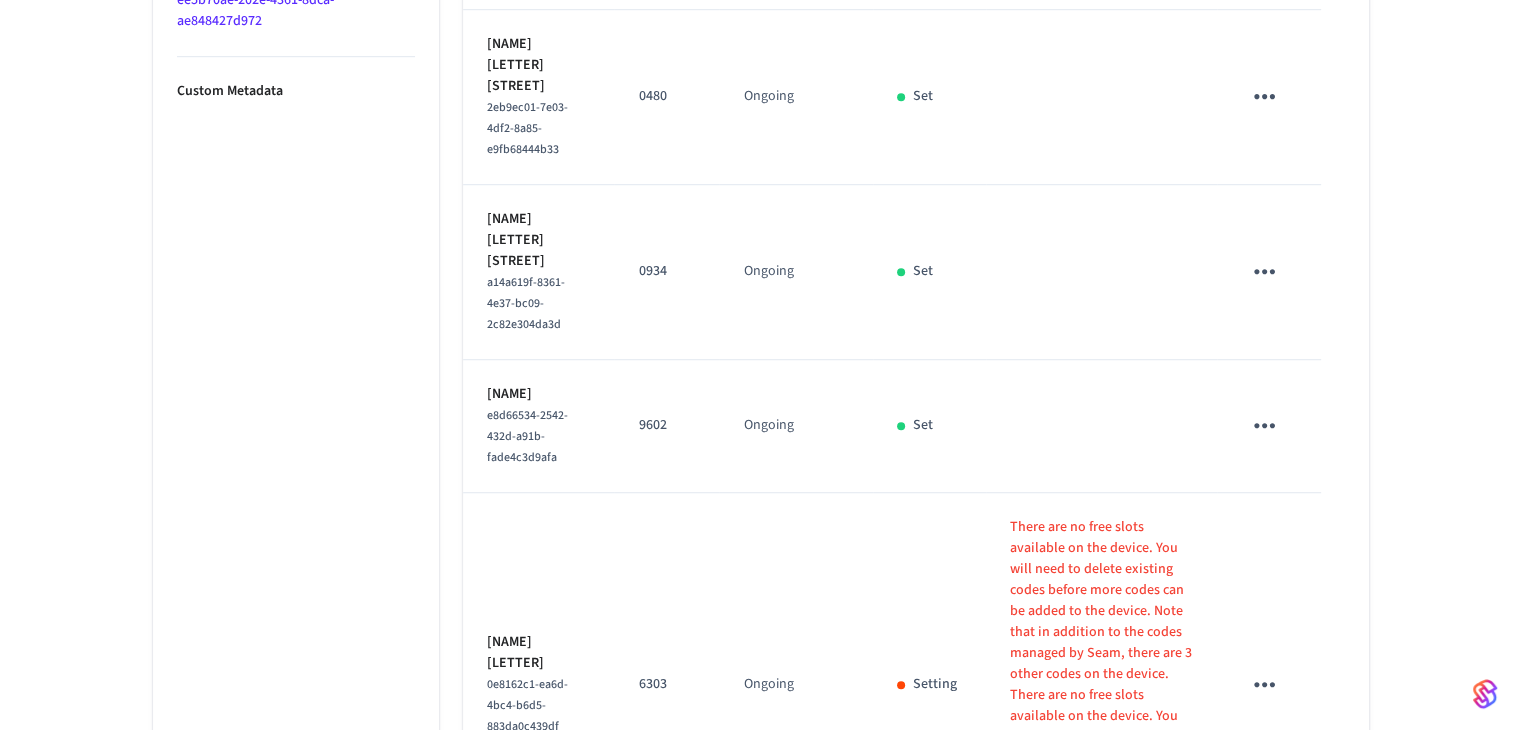 click 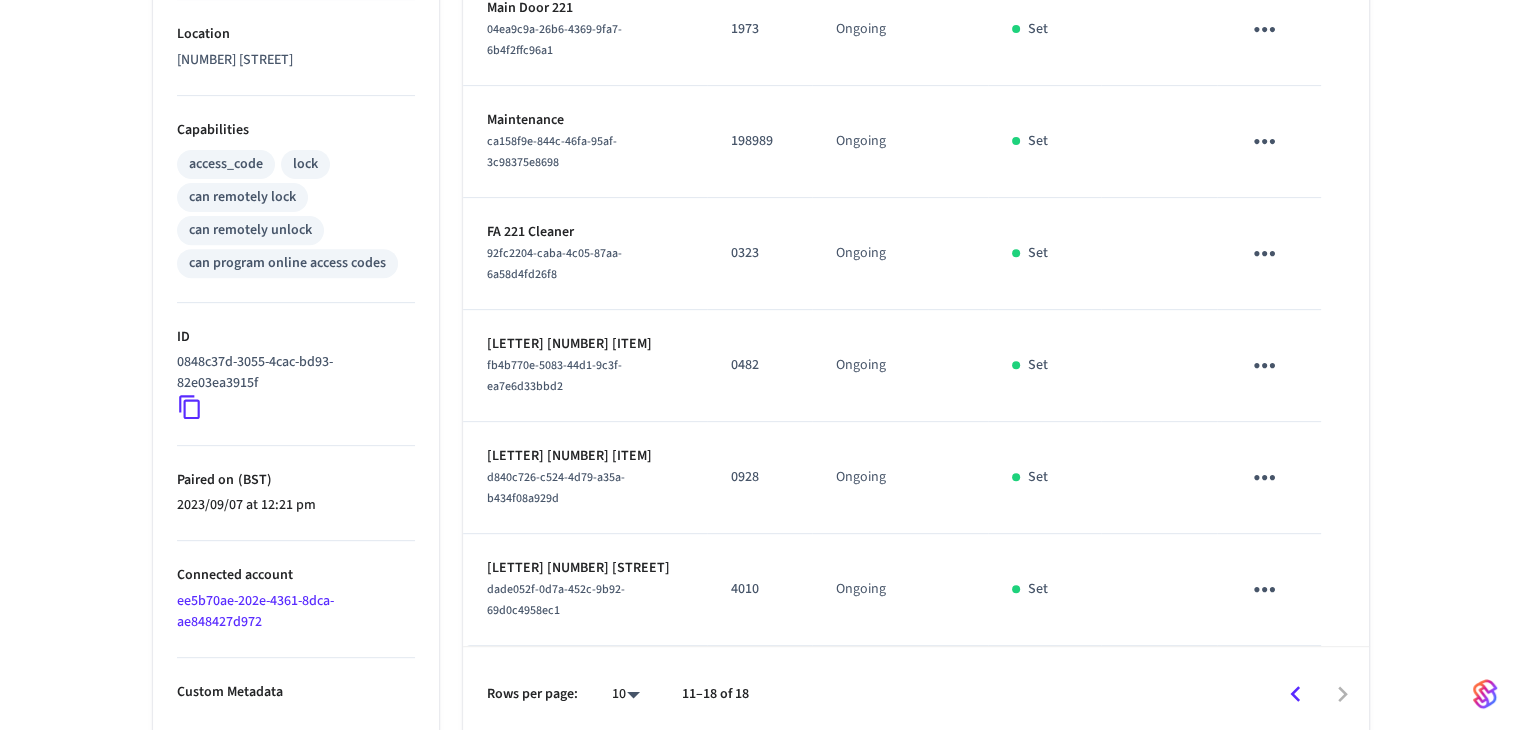 click on "0482" at bounding box center (759, 366) 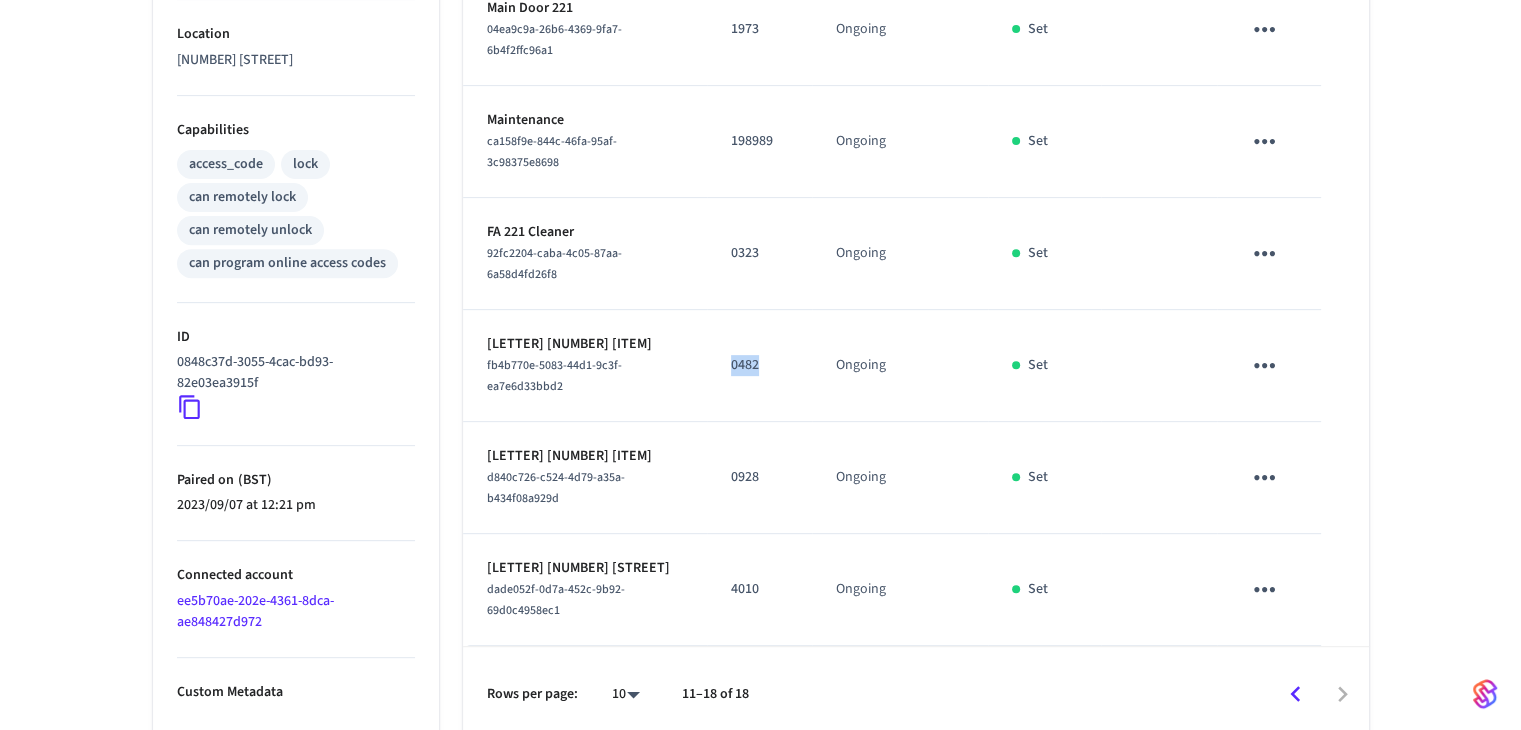 click on "0482" at bounding box center [759, 366] 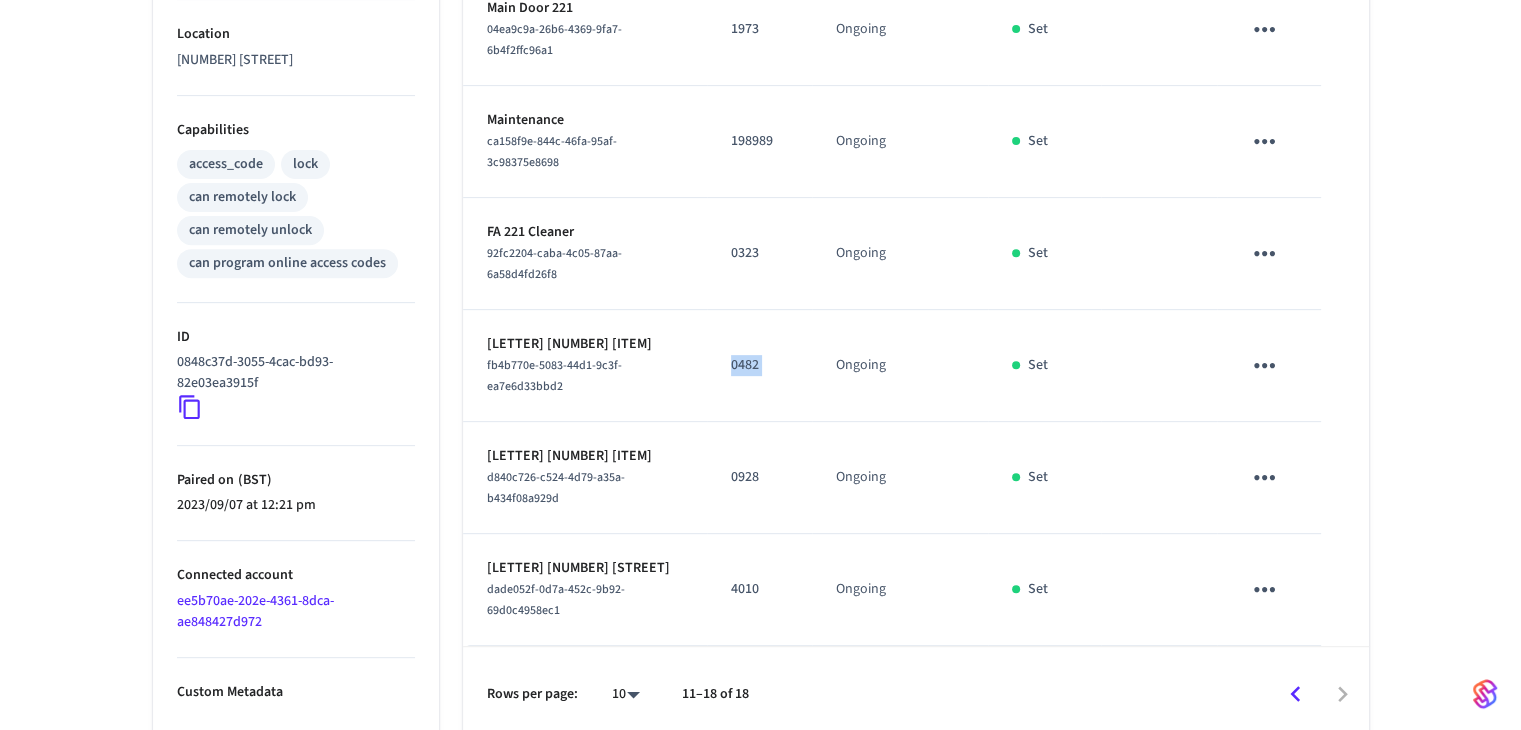click on "0482" at bounding box center [759, 366] 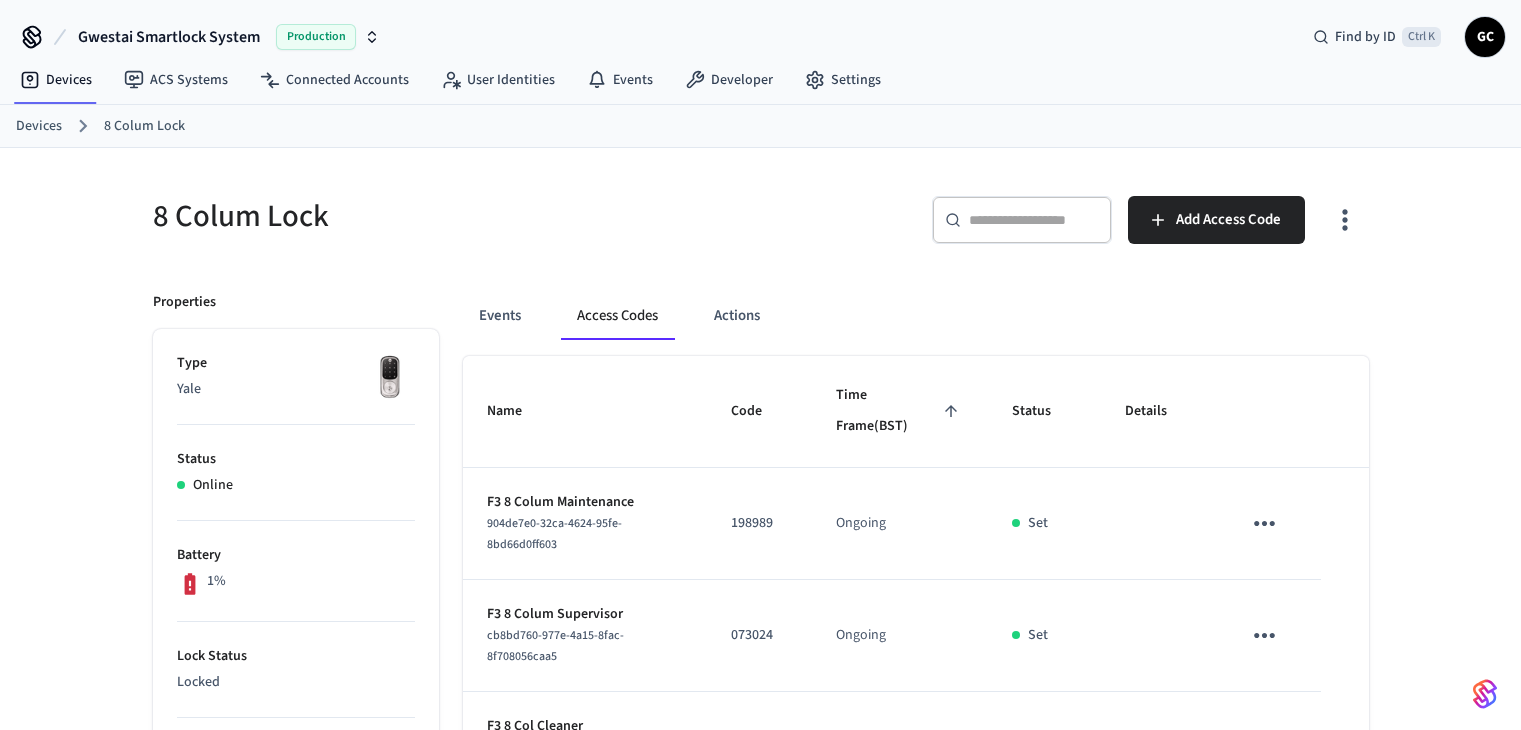 scroll, scrollTop: 0, scrollLeft: 0, axis: both 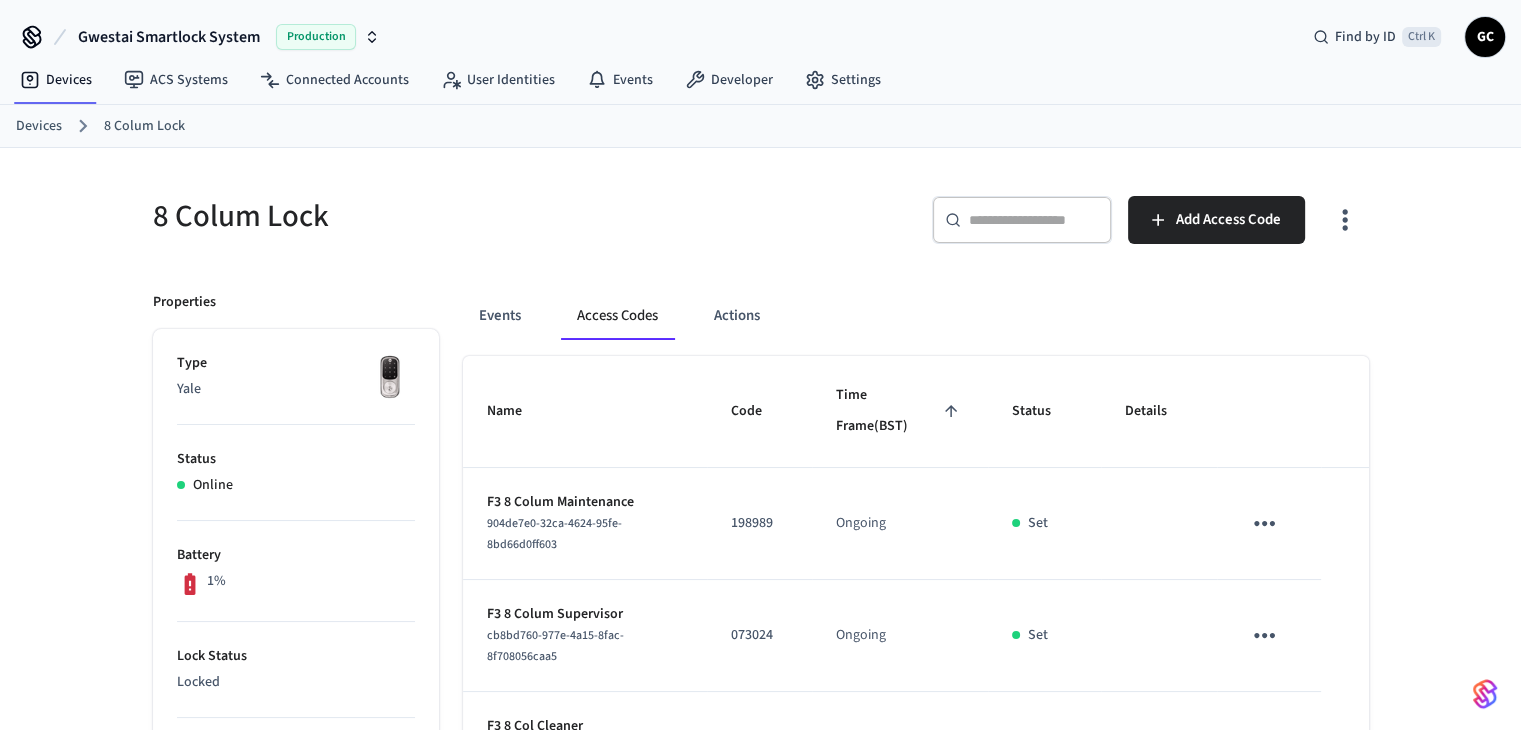 click on "Devices" at bounding box center (39, 126) 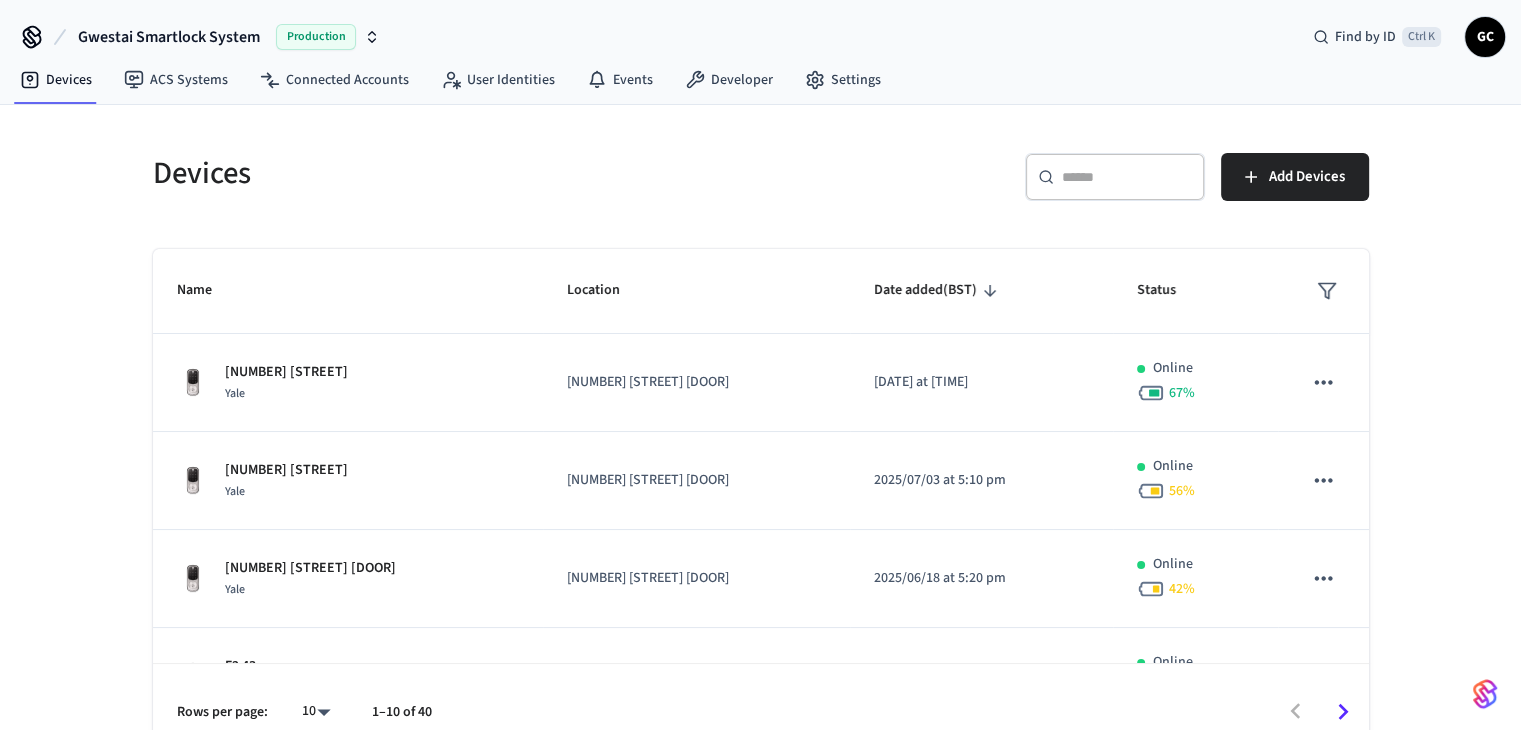 click at bounding box center [1127, 177] 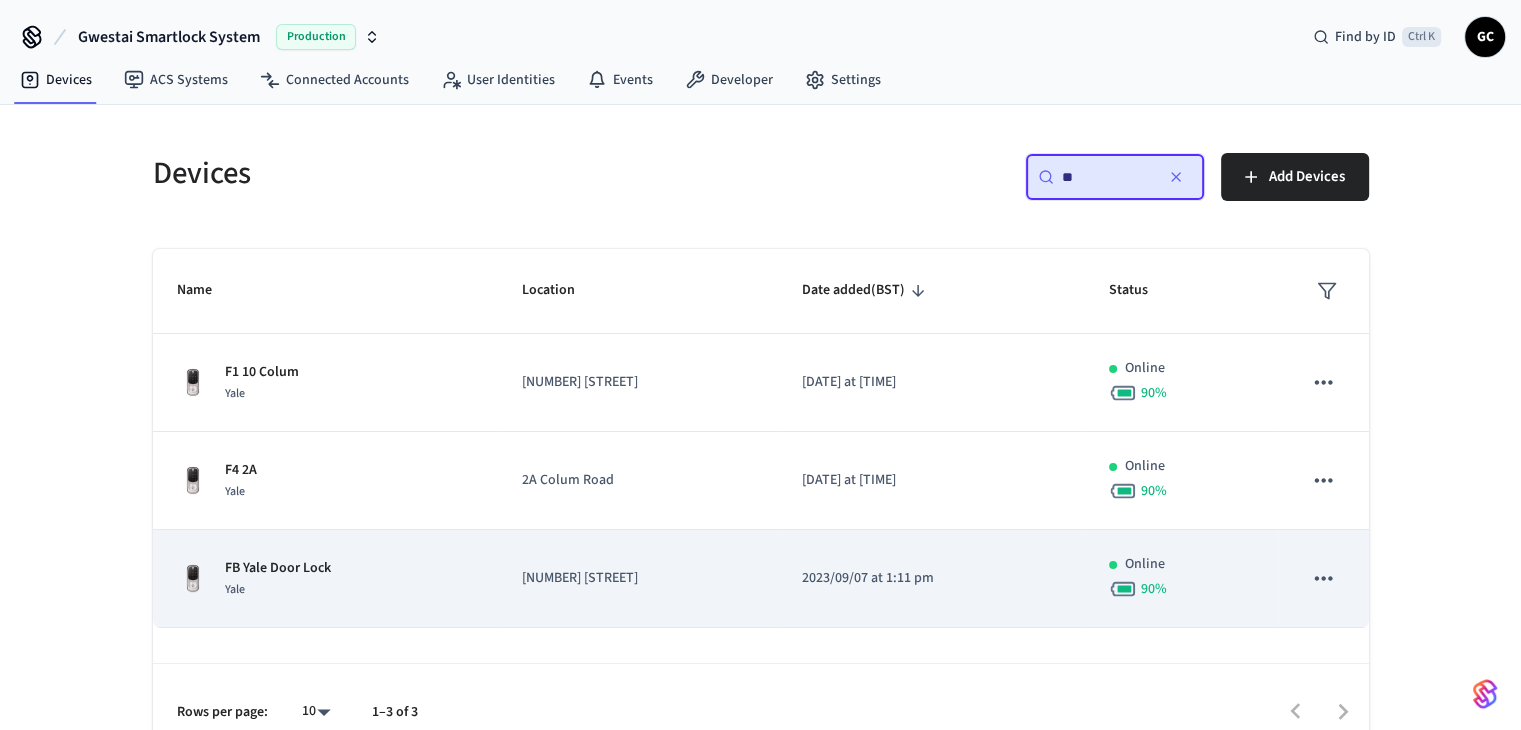 type on "**" 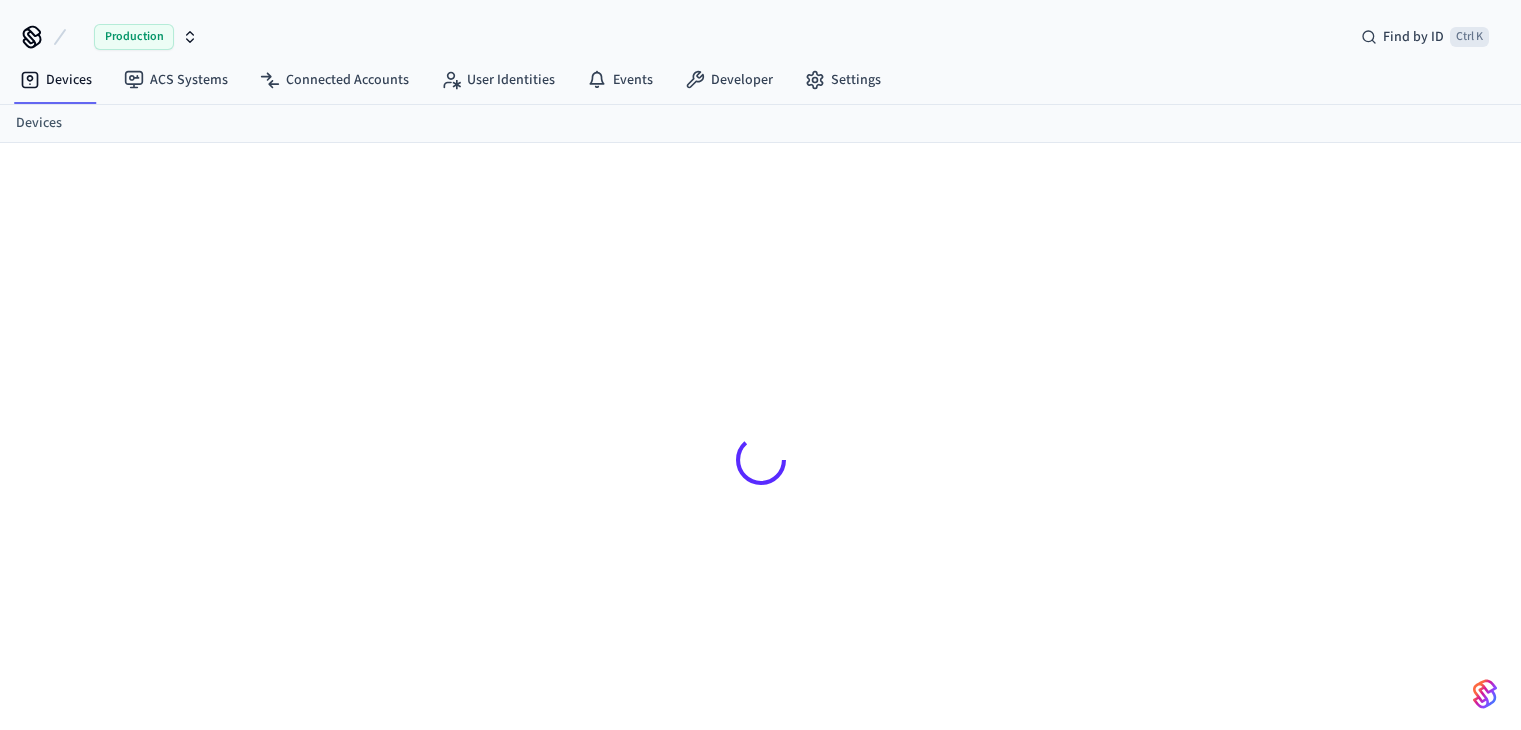 scroll, scrollTop: 0, scrollLeft: 0, axis: both 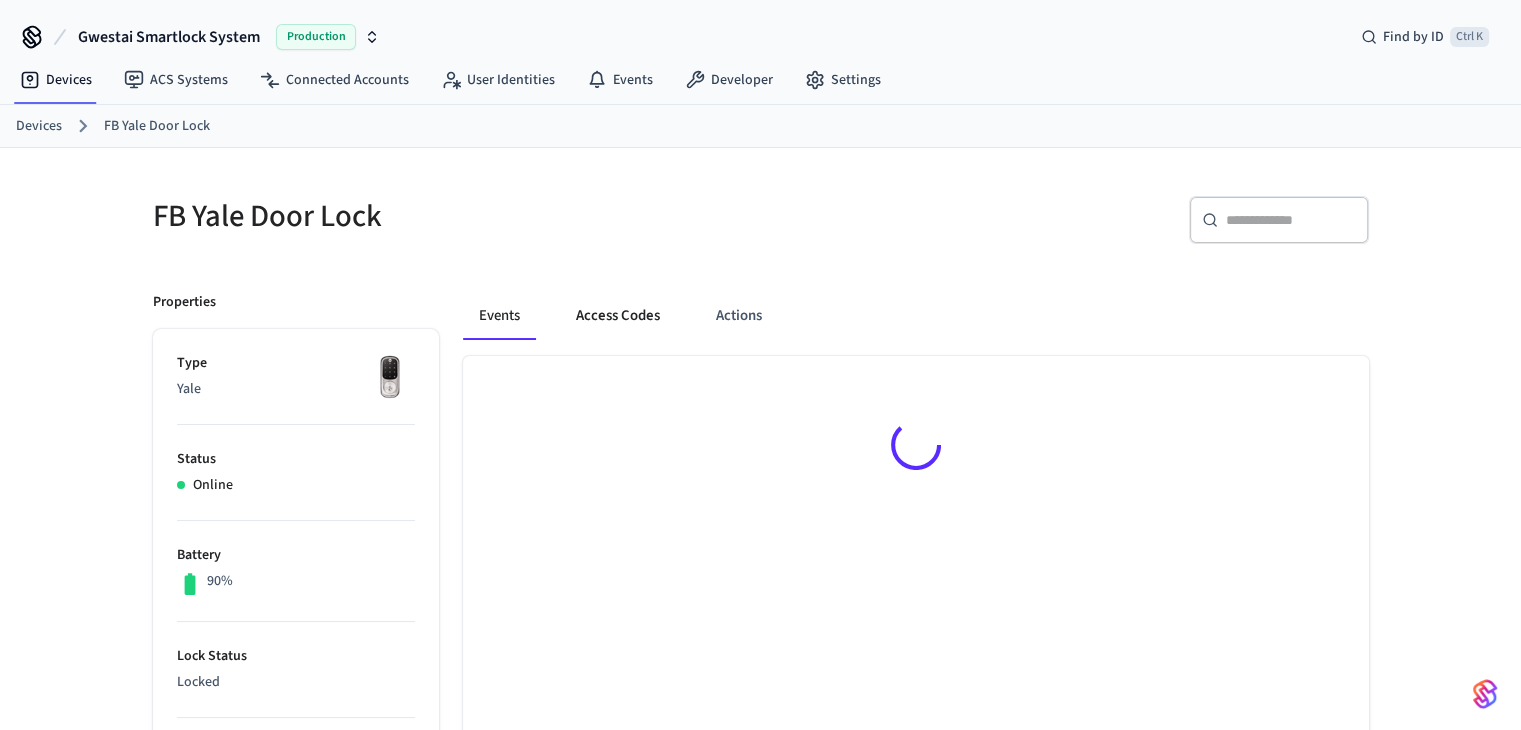 click on "Access Codes" at bounding box center (618, 316) 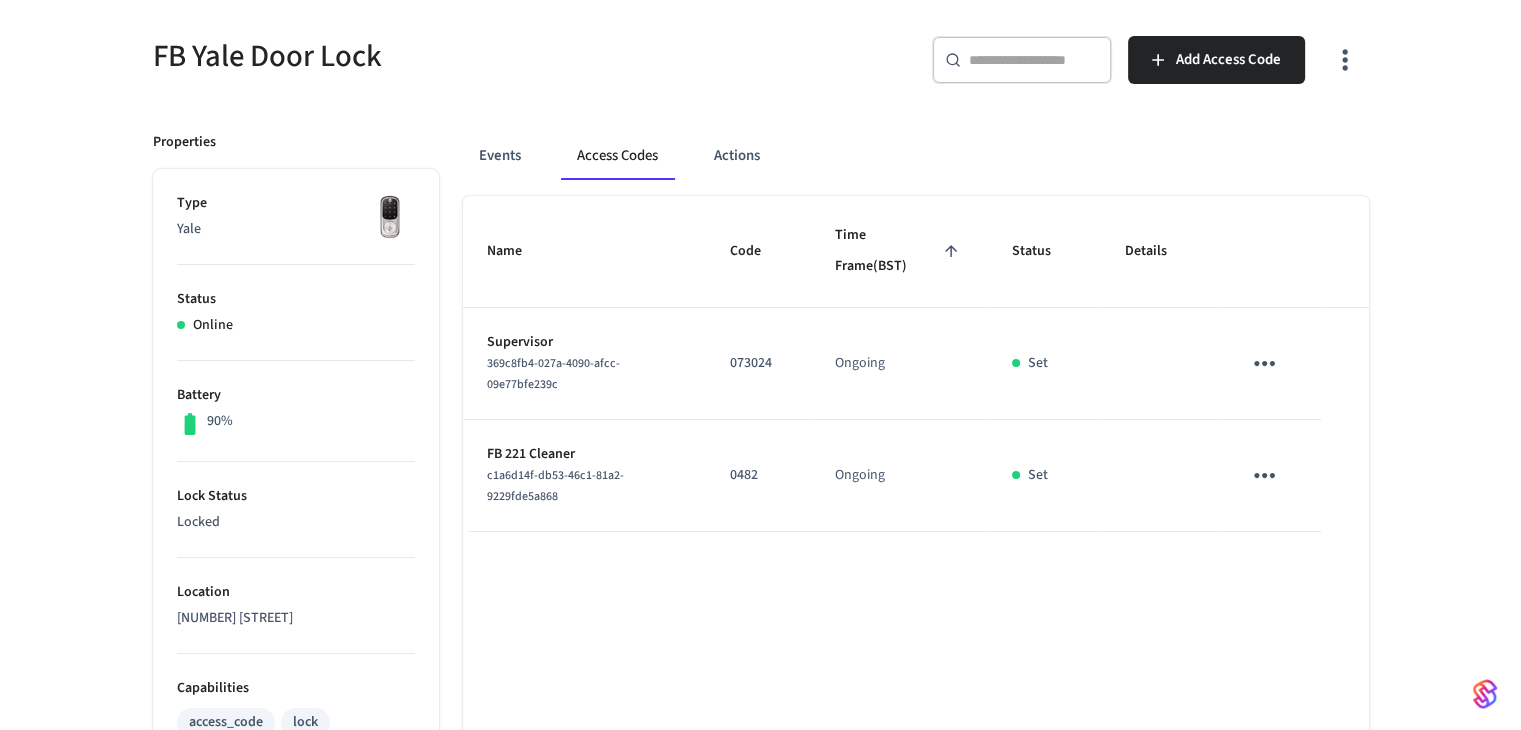 scroll, scrollTop: 400, scrollLeft: 0, axis: vertical 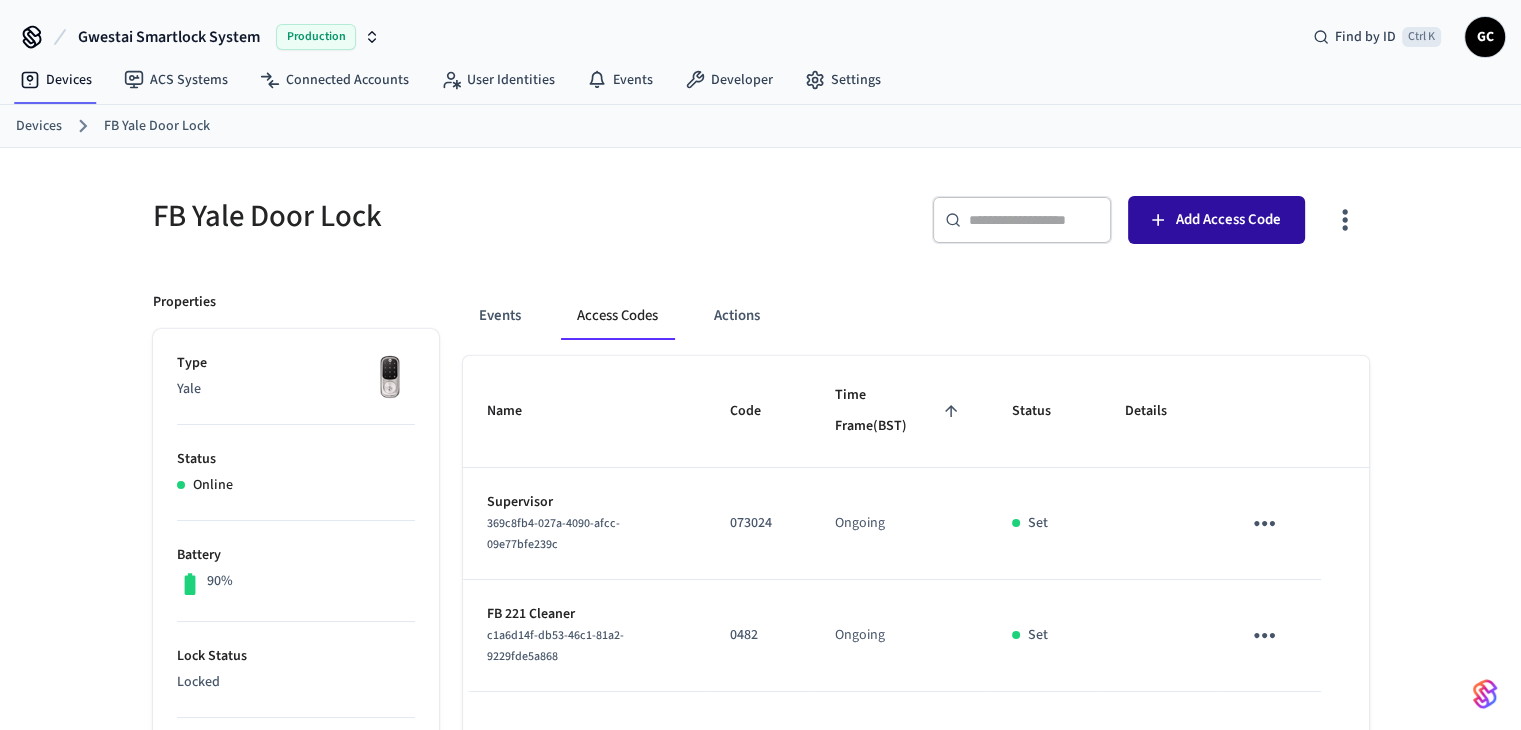 click on "Add Access Code" at bounding box center (1228, 220) 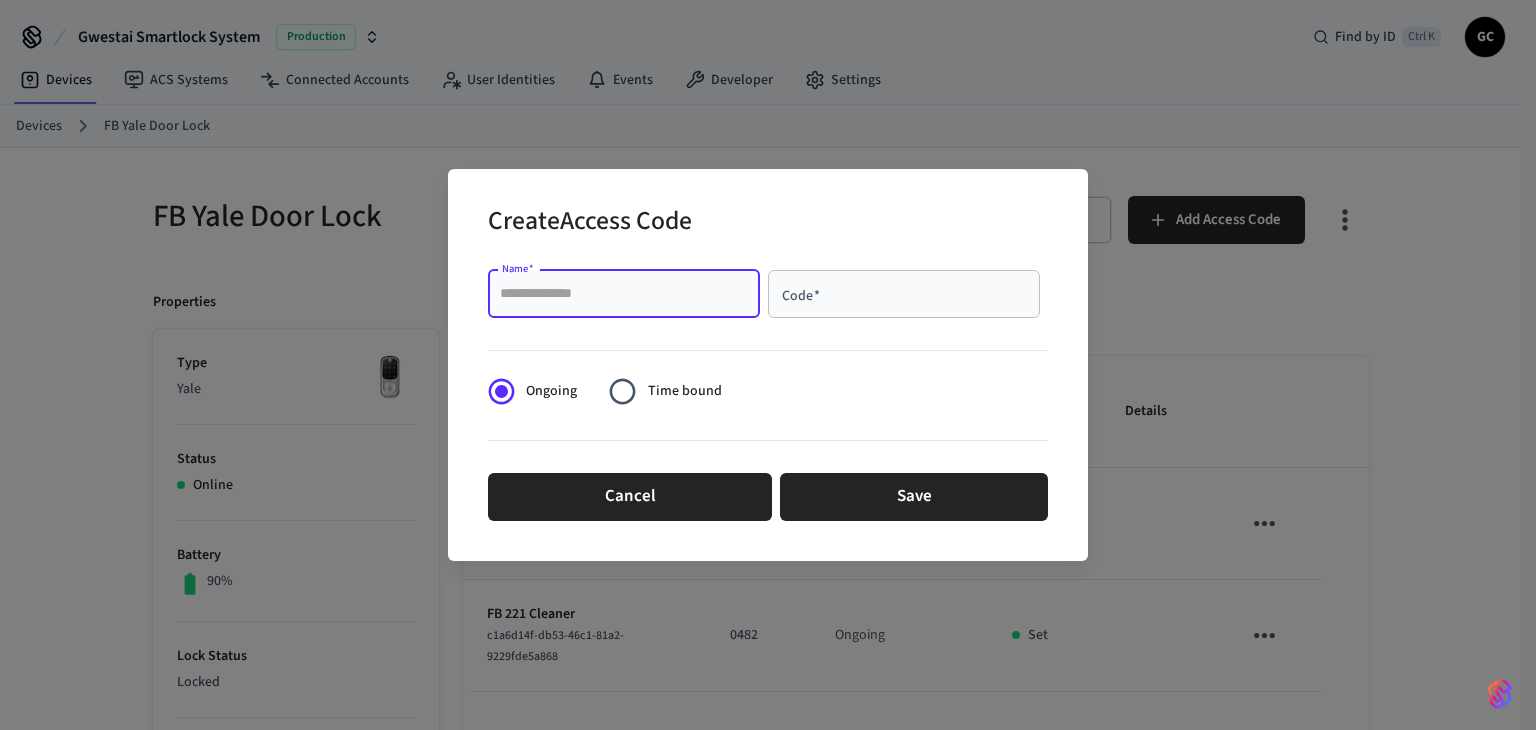 click on "Name   *" at bounding box center [624, 294] 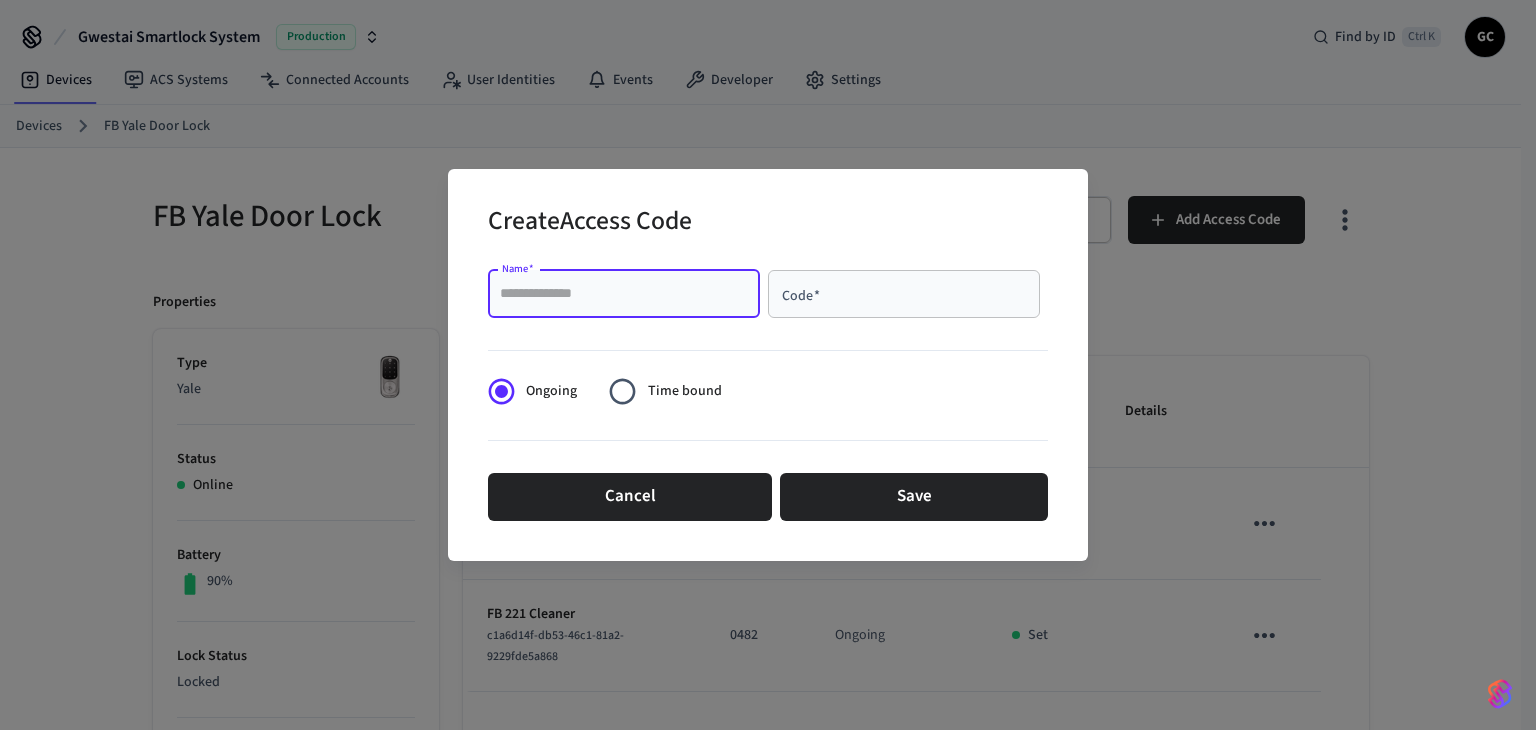 paste on "**********" 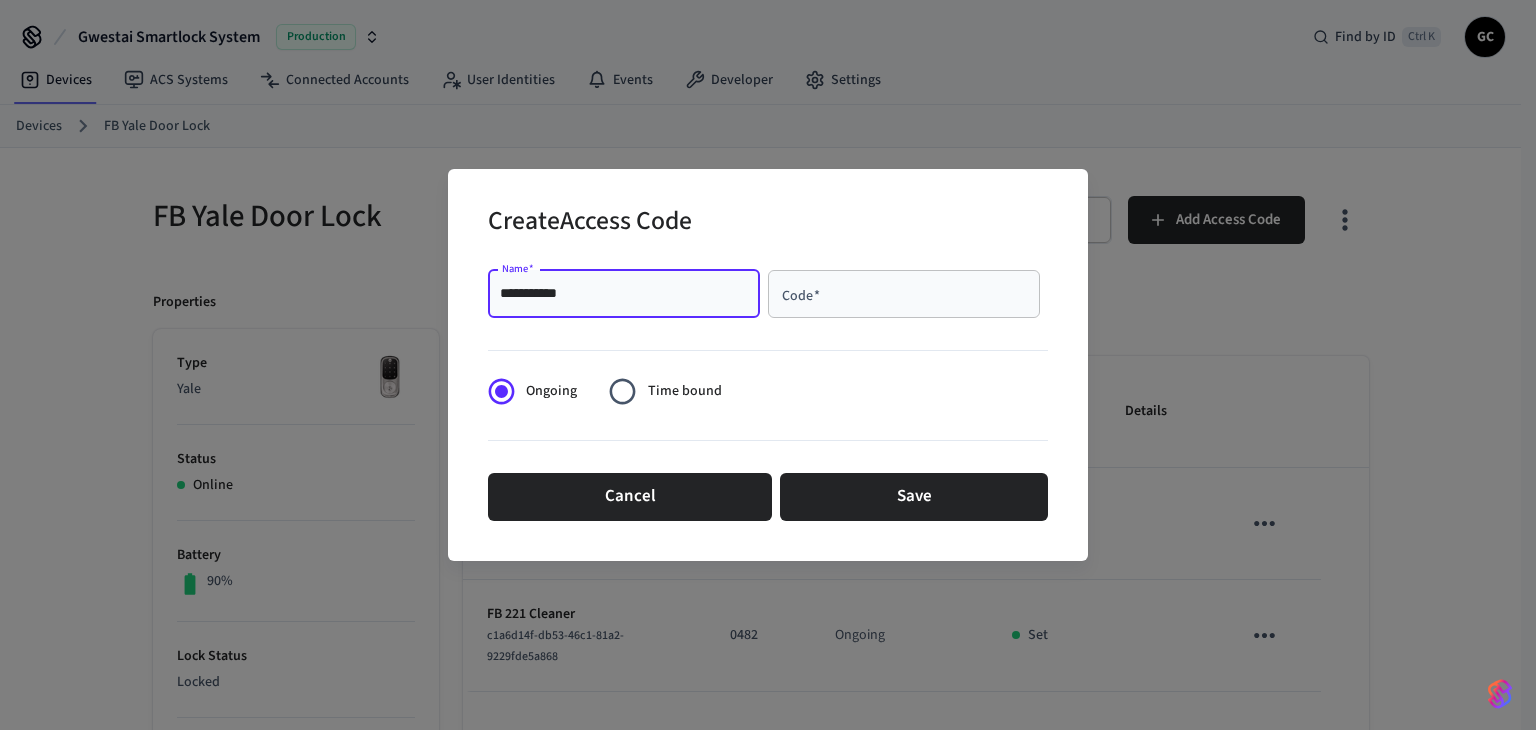 type on "**********" 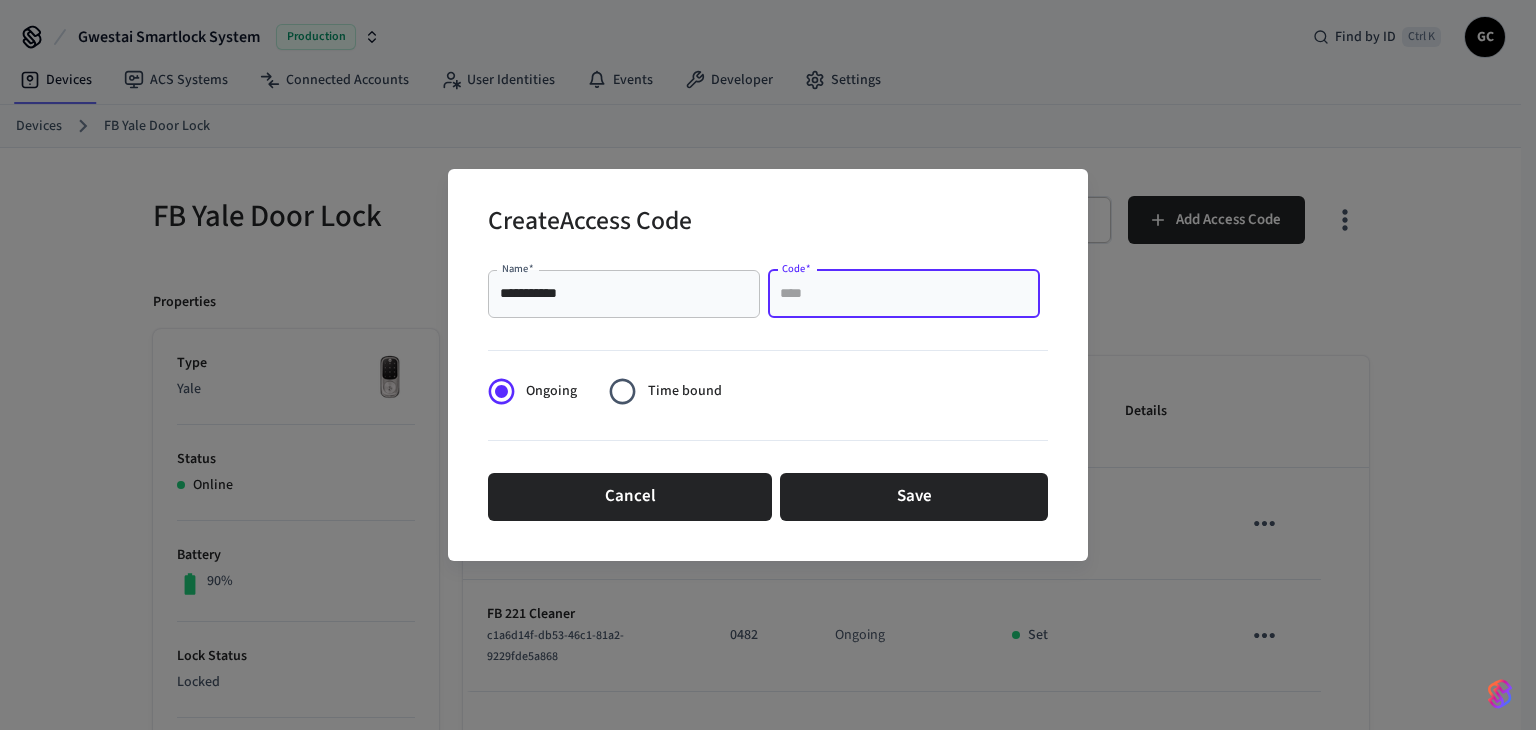 click on "Code   *" at bounding box center [904, 294] 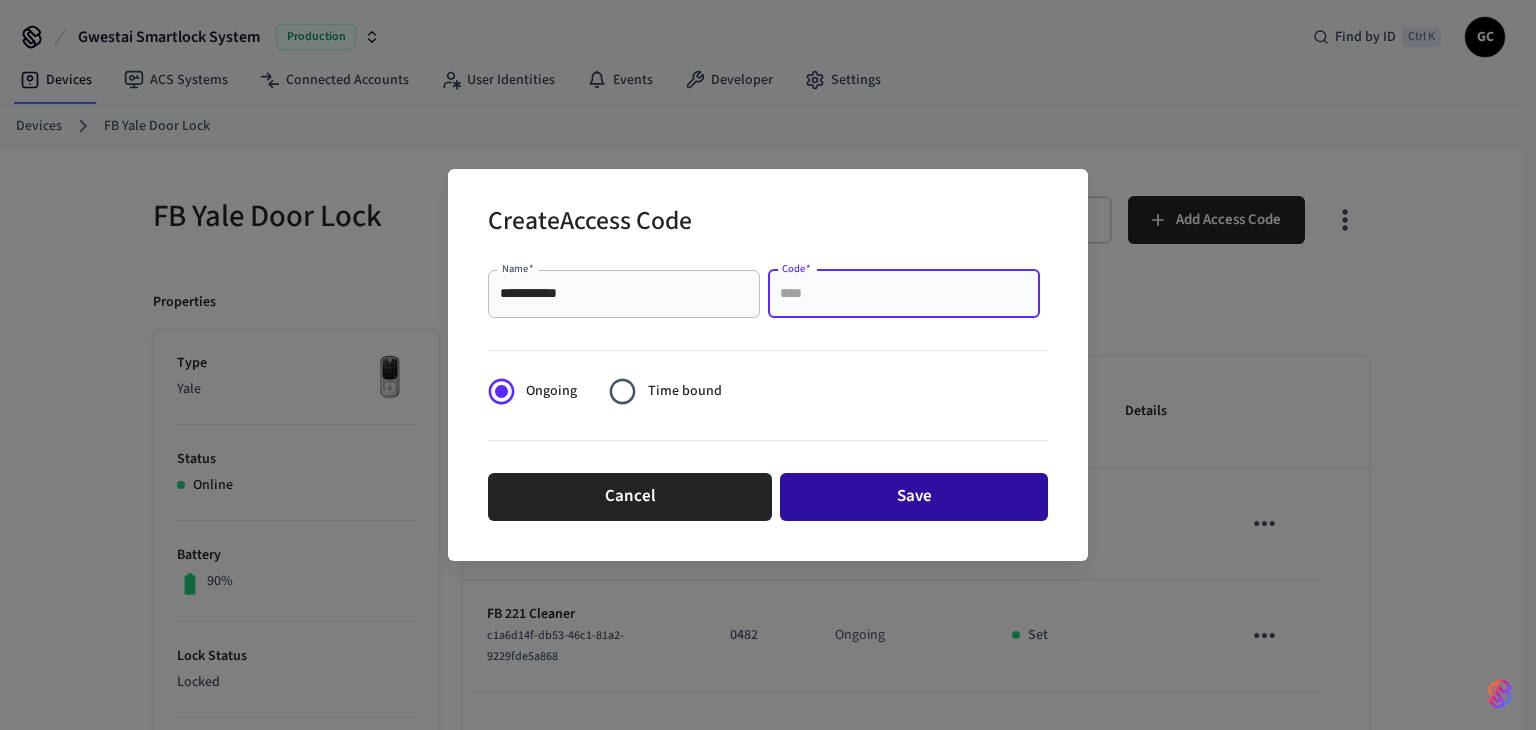 paste on "****" 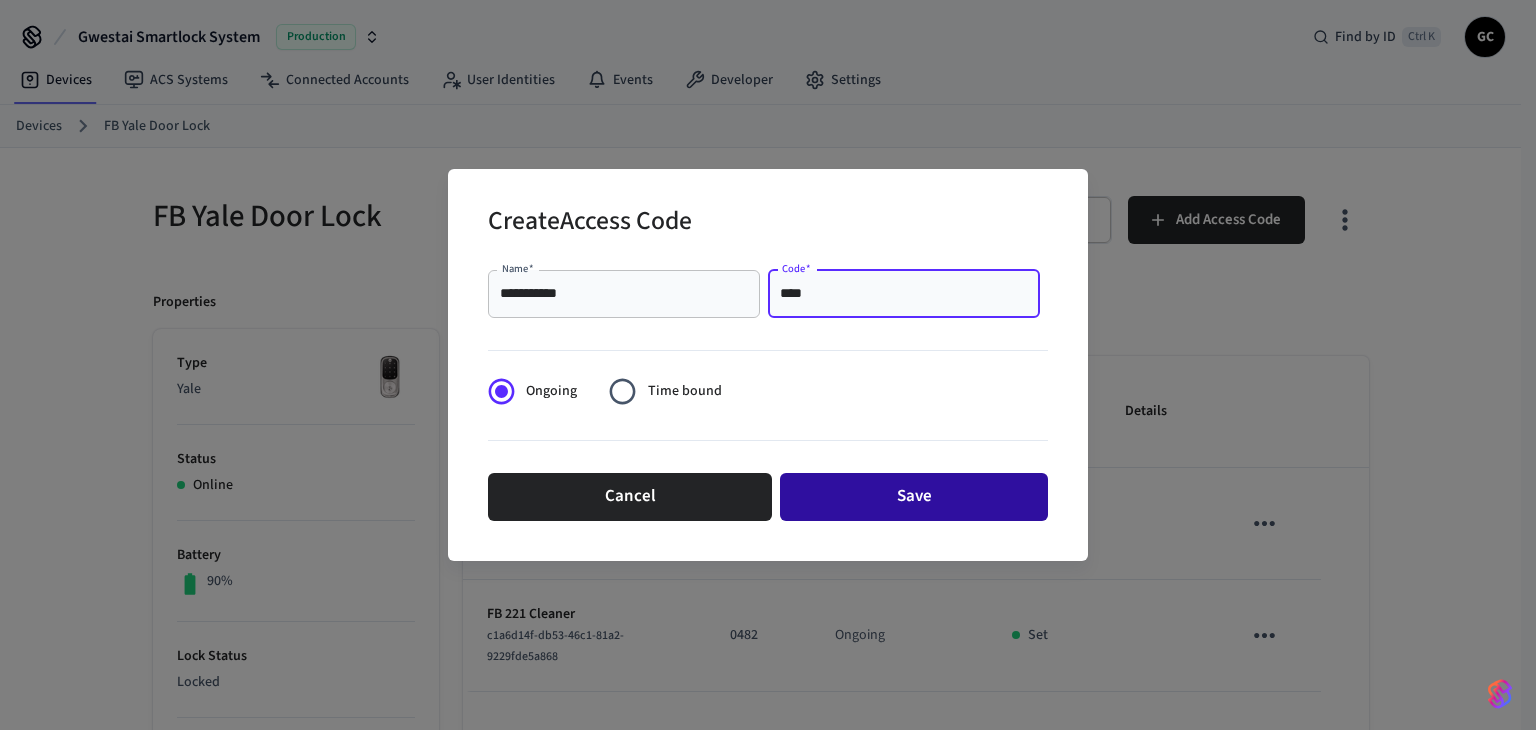 type on "****" 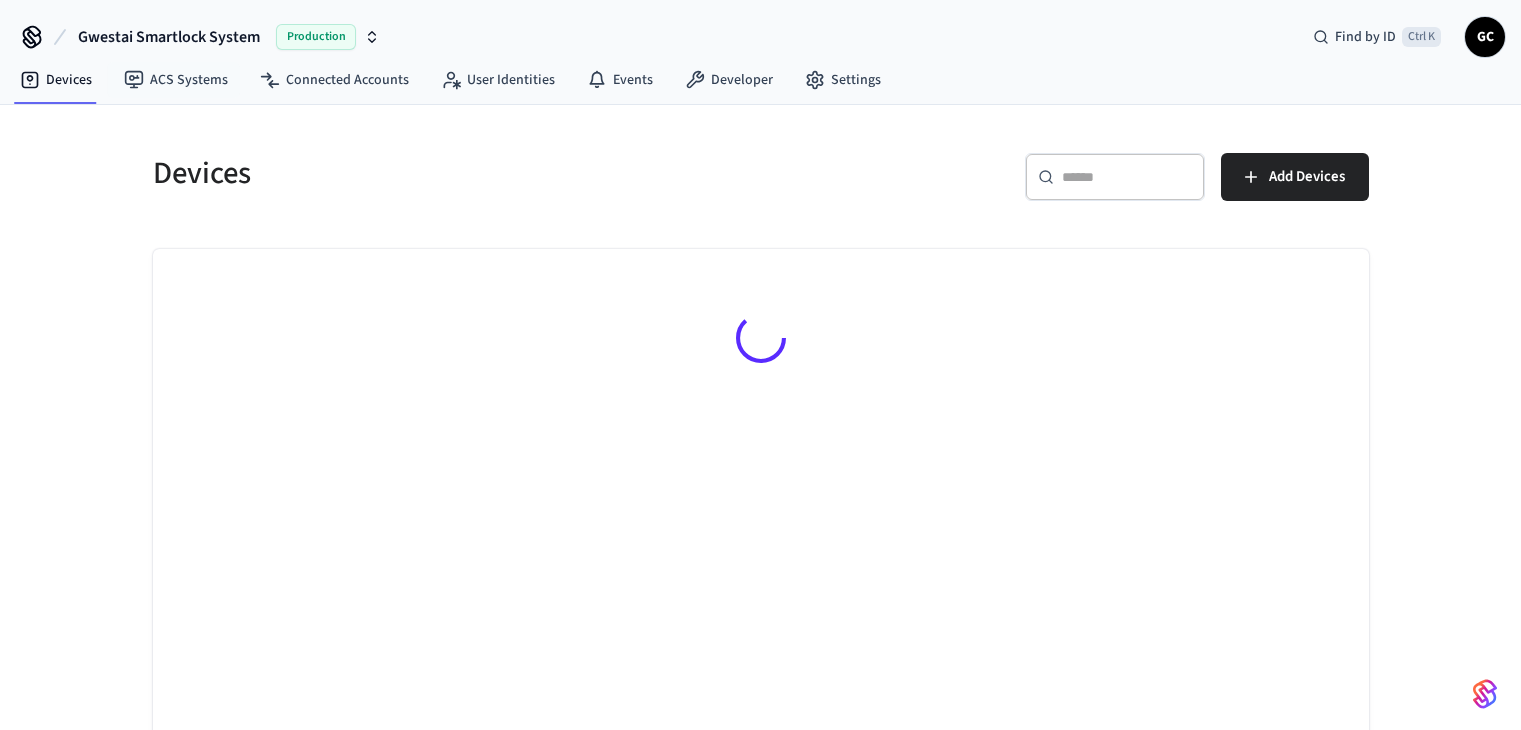 scroll, scrollTop: 0, scrollLeft: 0, axis: both 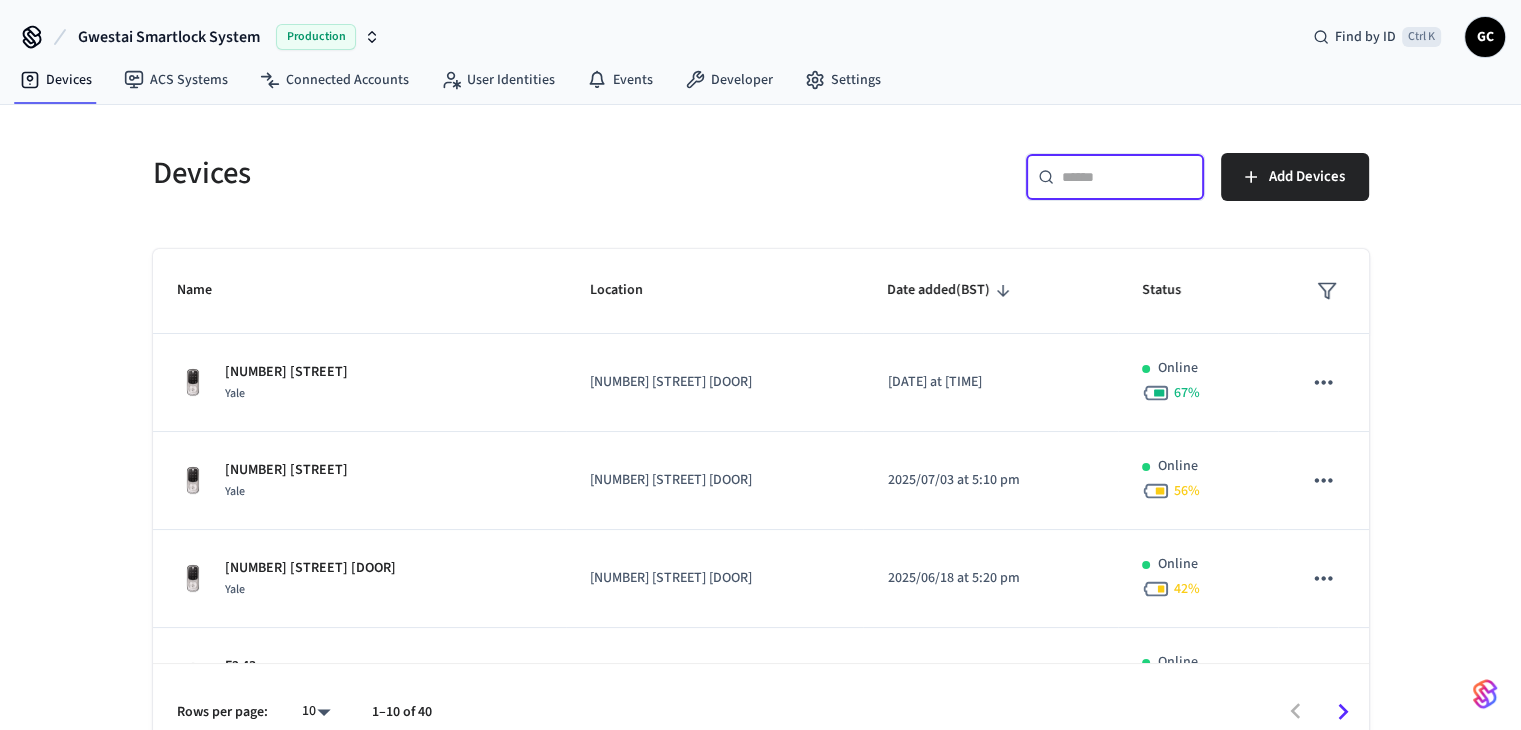 click at bounding box center (1127, 177) 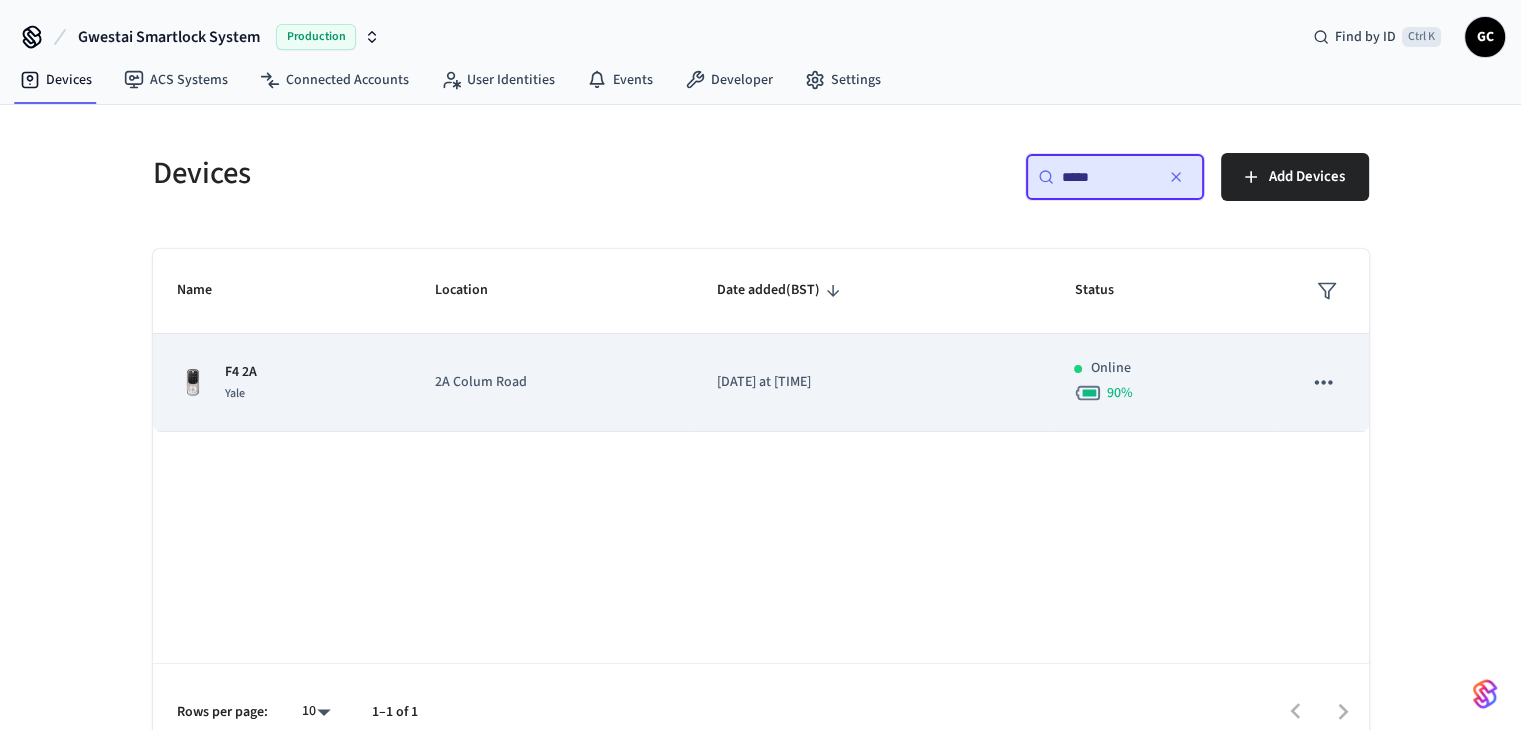 type on "*****" 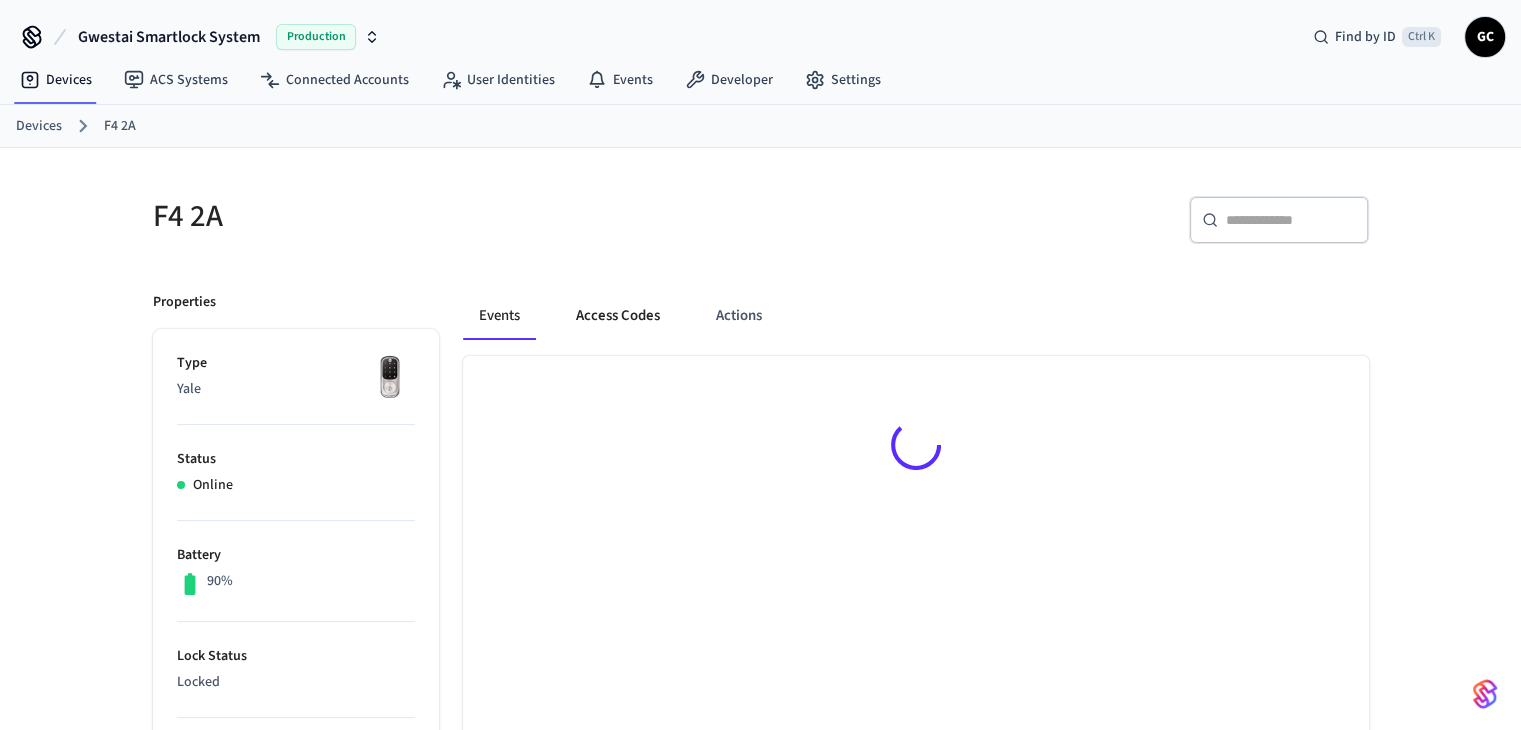 click on "Access Codes" at bounding box center (618, 316) 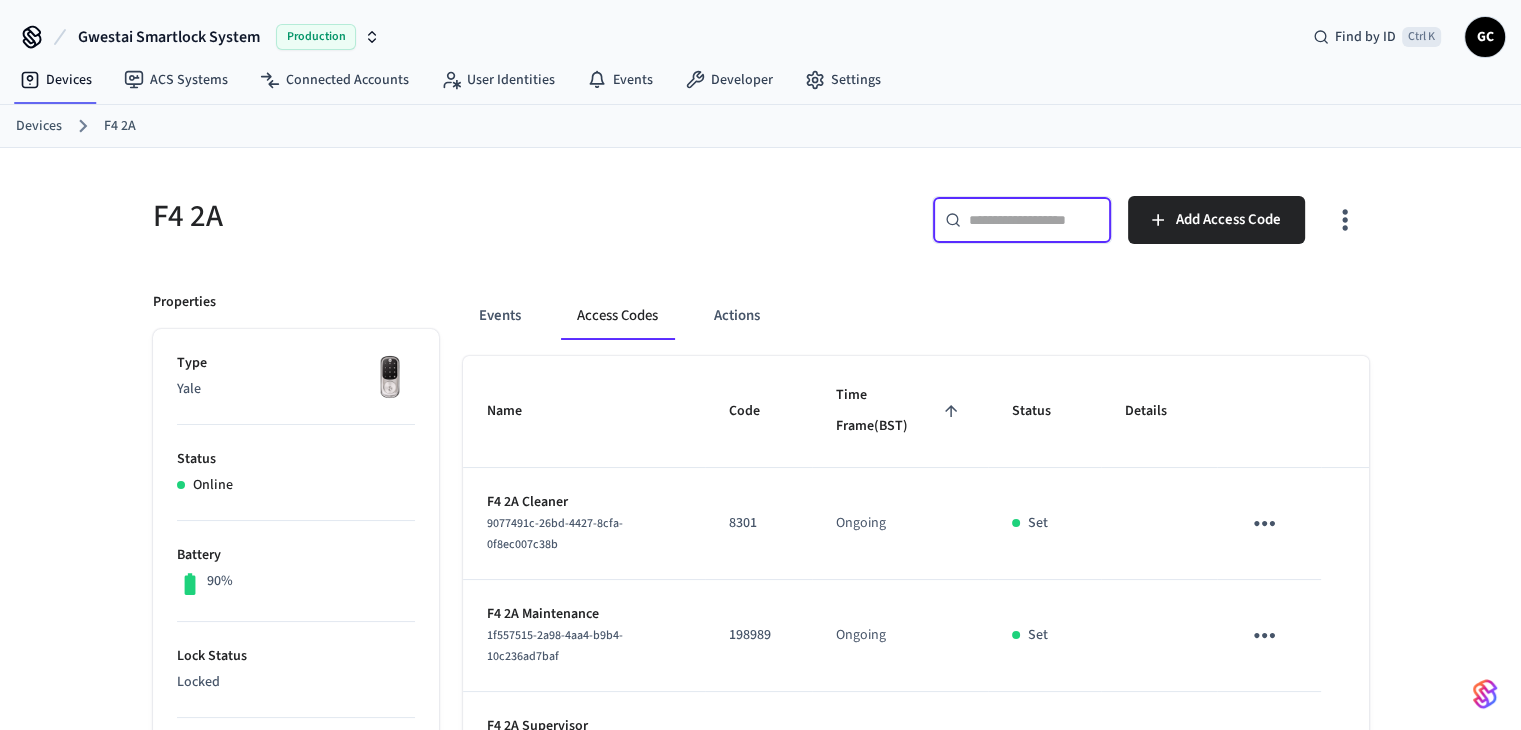 paste on "****" 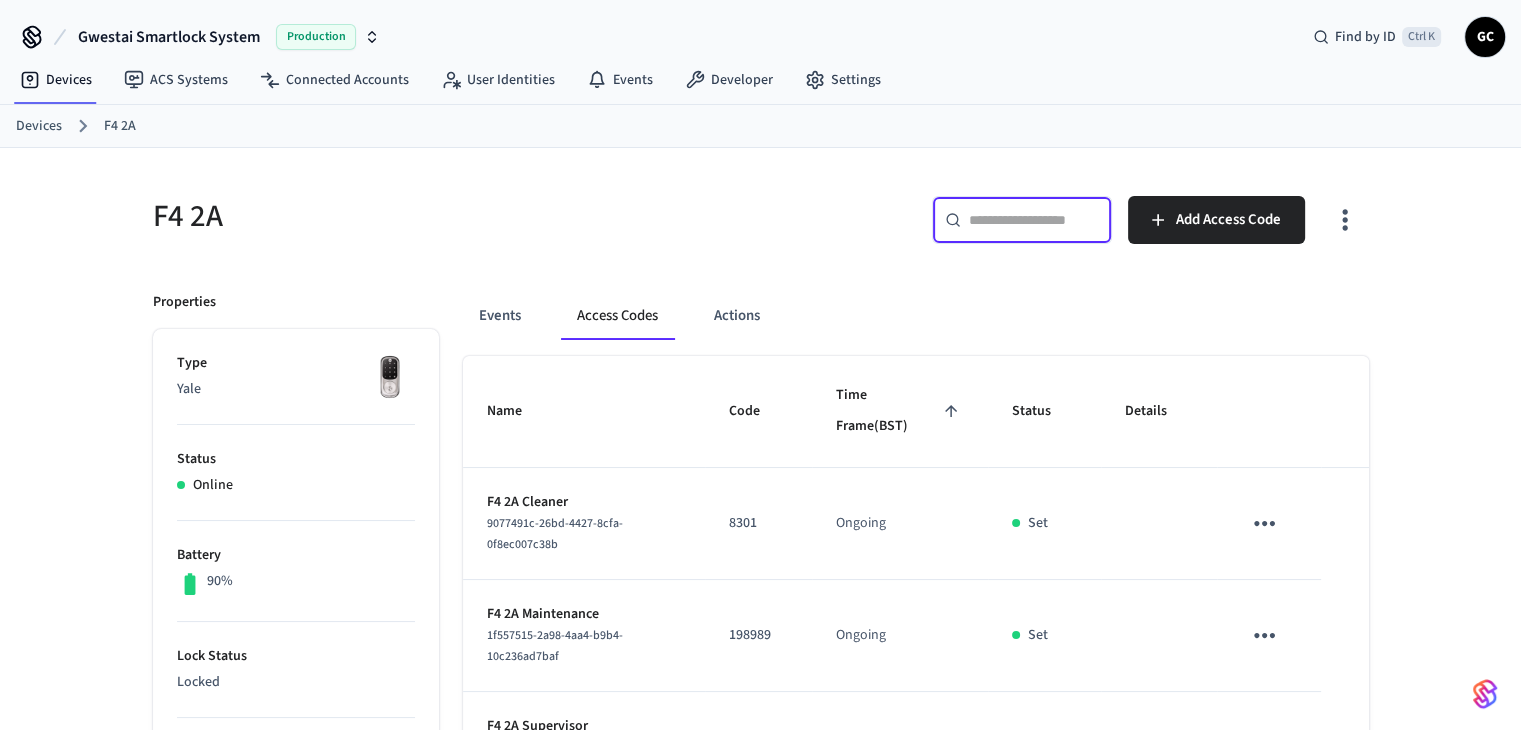type on "****" 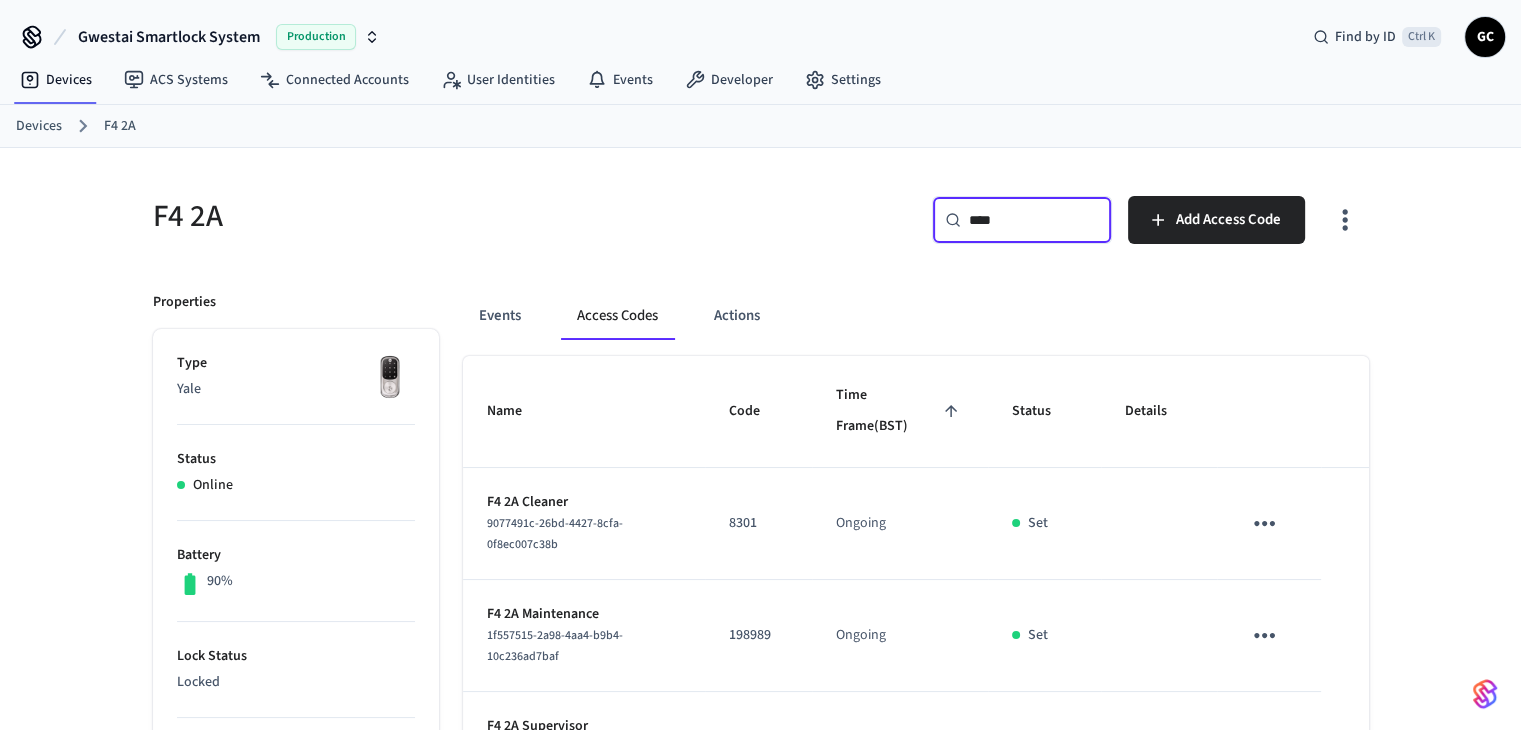 click on "****" at bounding box center (1034, 220) 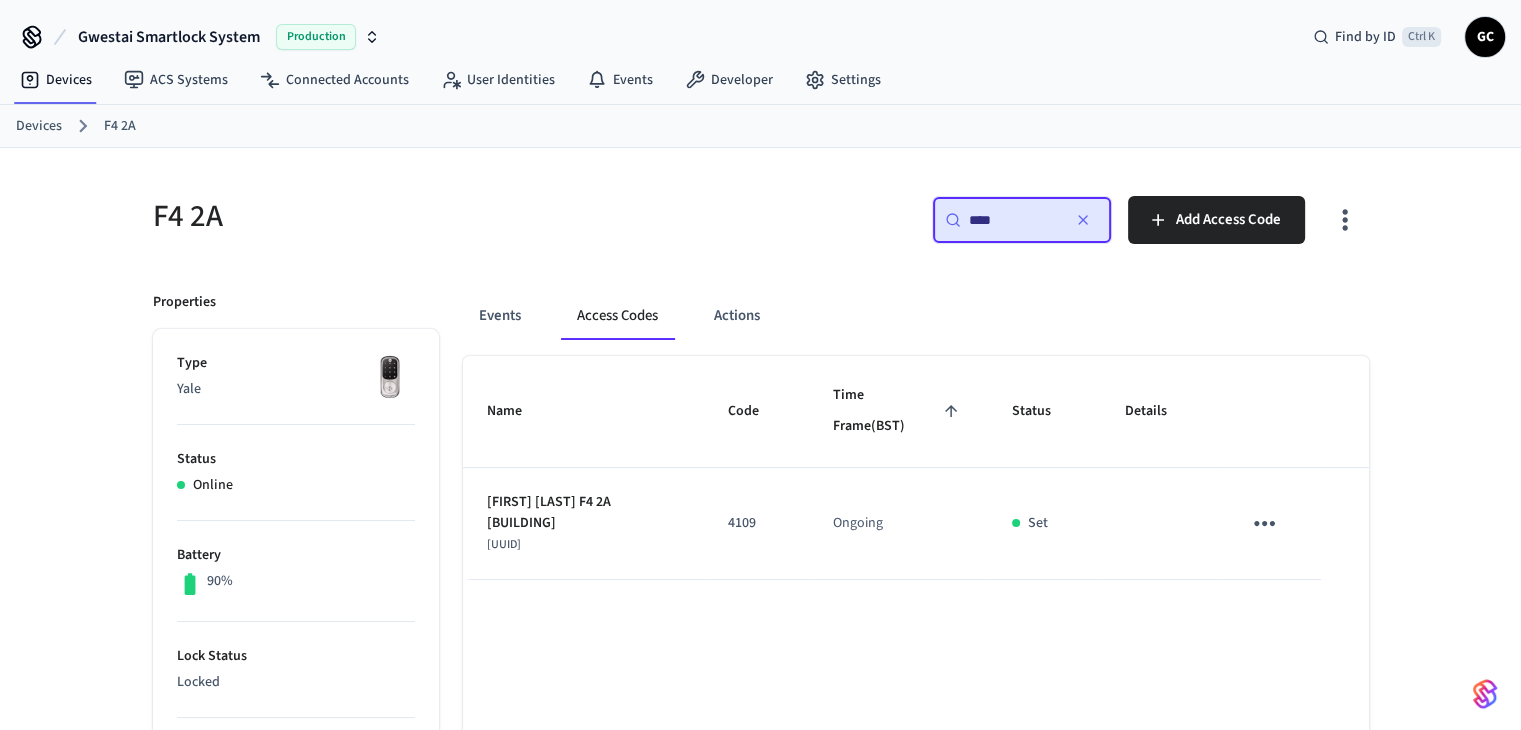 type 